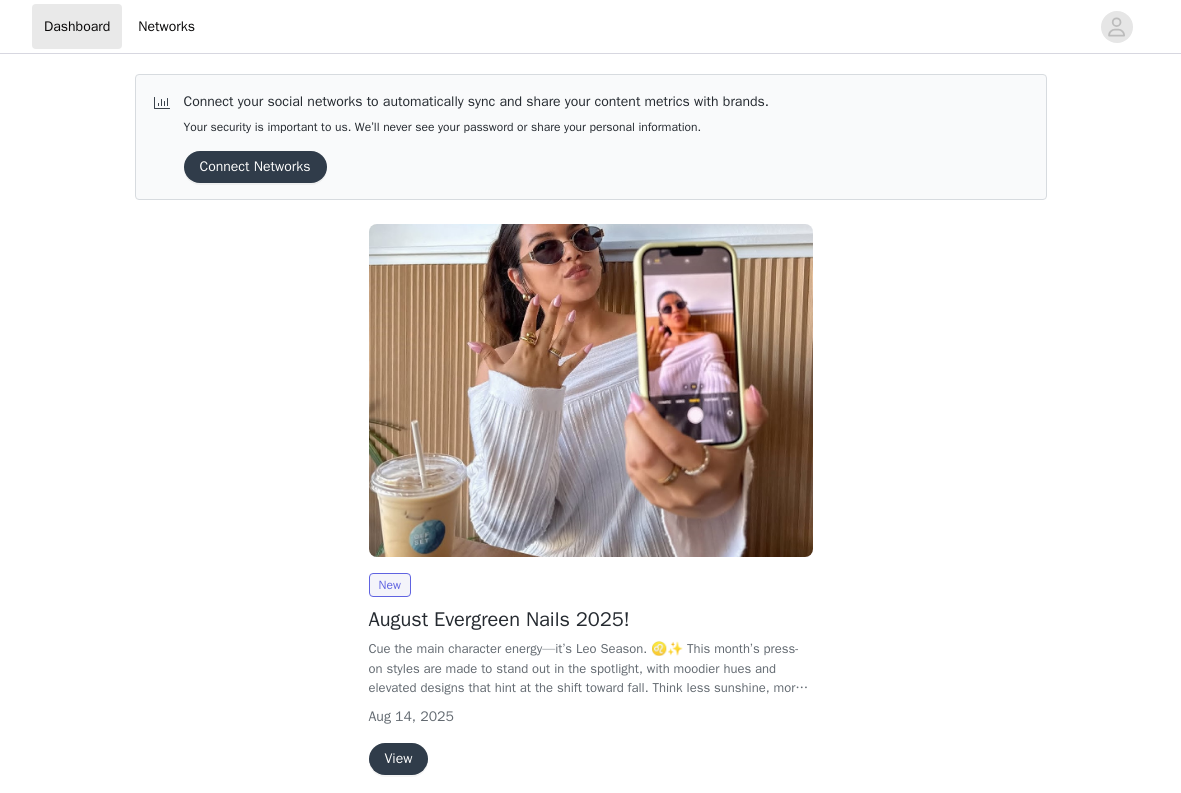 scroll, scrollTop: 0, scrollLeft: 0, axis: both 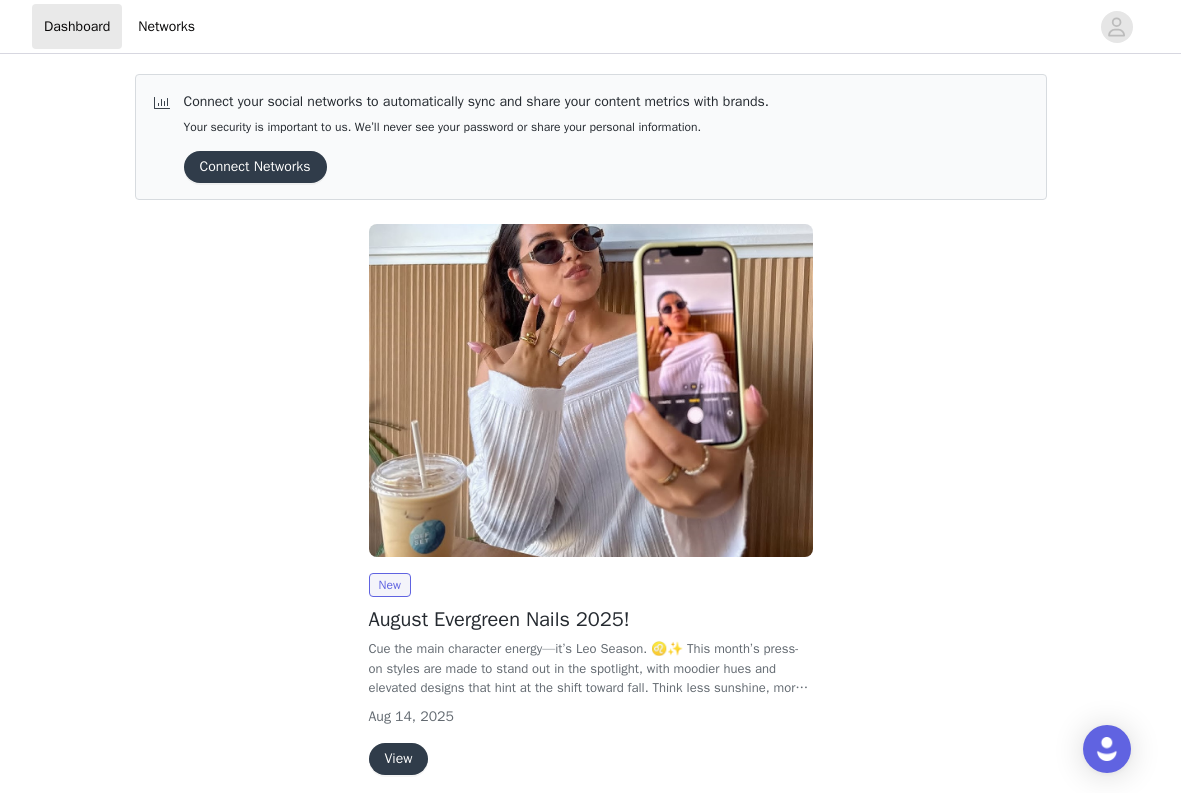 click on "Connect Networks" at bounding box center [255, 167] 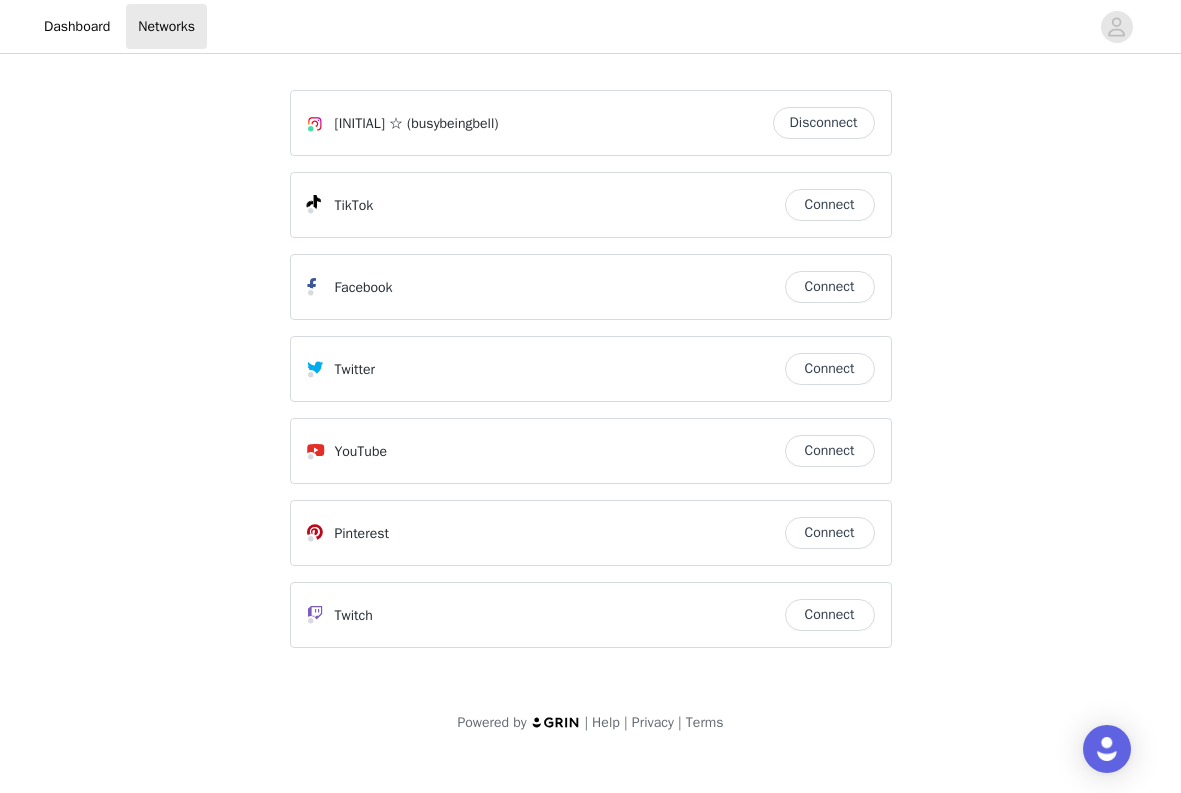 click at bounding box center [315, 124] 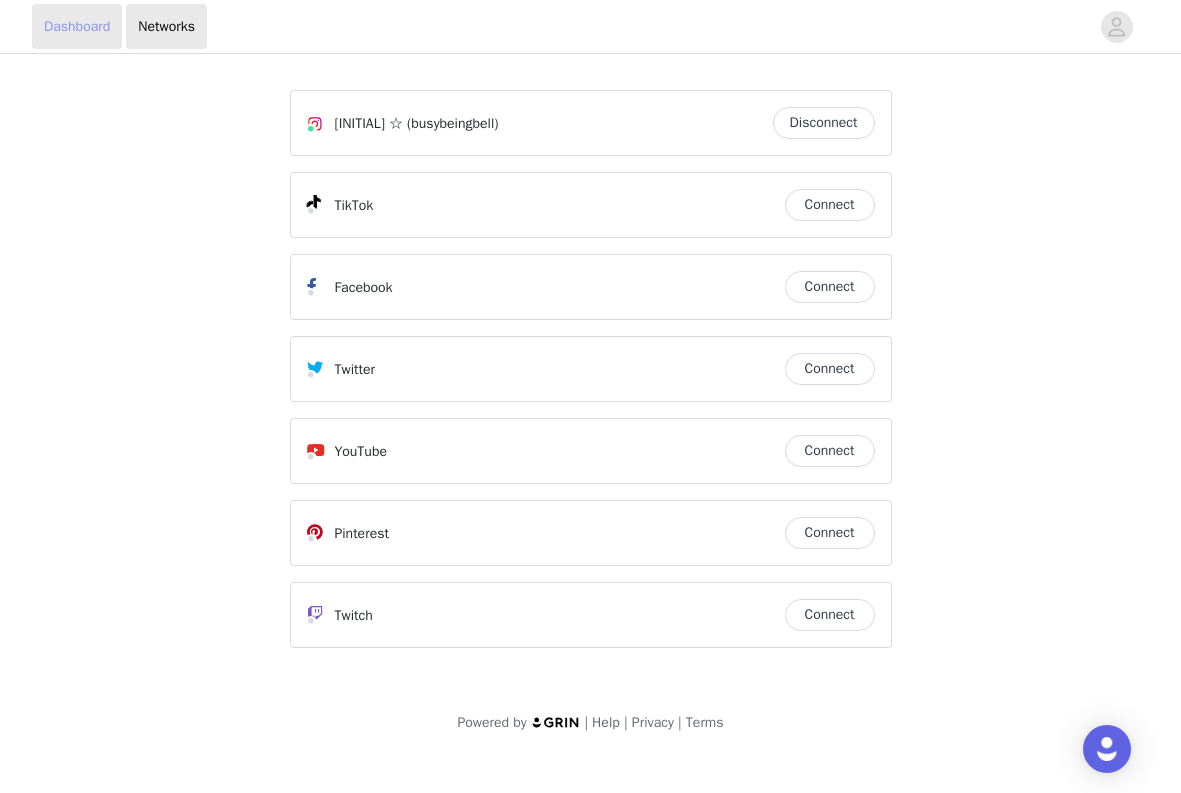 click on "Dashboard" at bounding box center (77, 26) 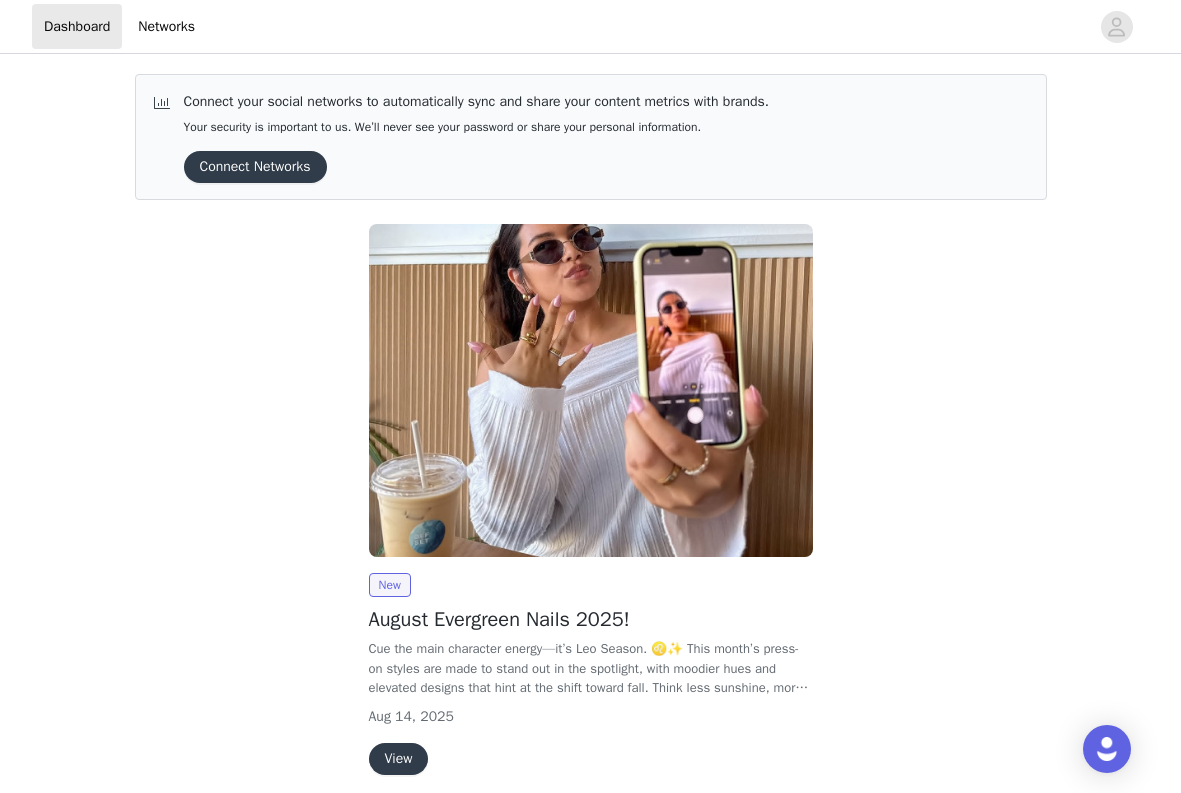 scroll, scrollTop: 0, scrollLeft: 0, axis: both 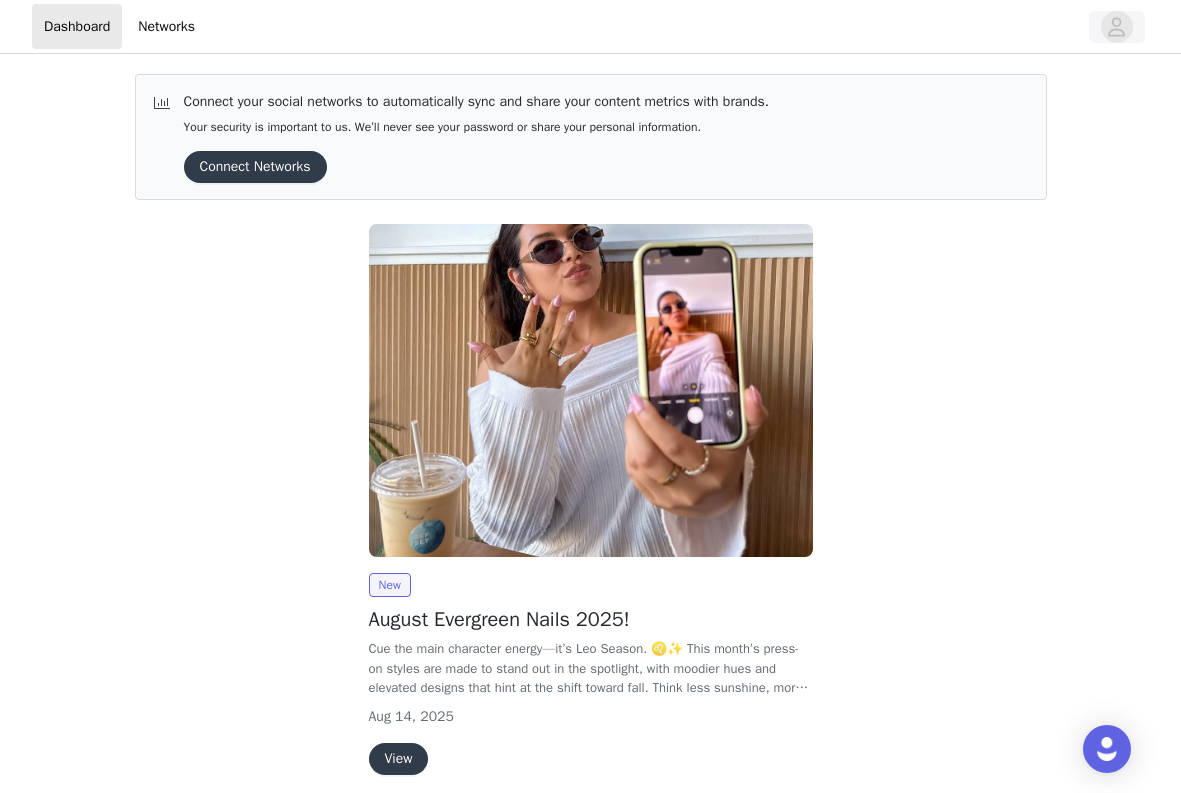 click 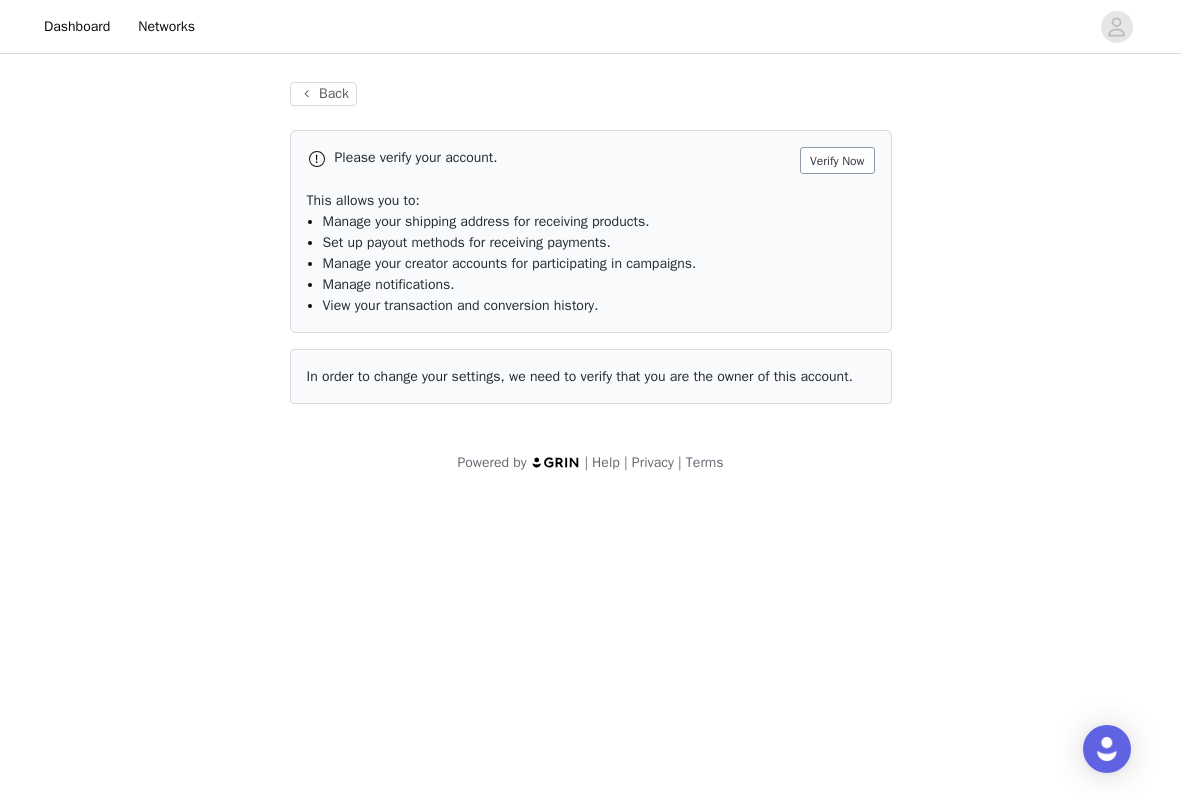 click on "Verify Now" at bounding box center (837, 160) 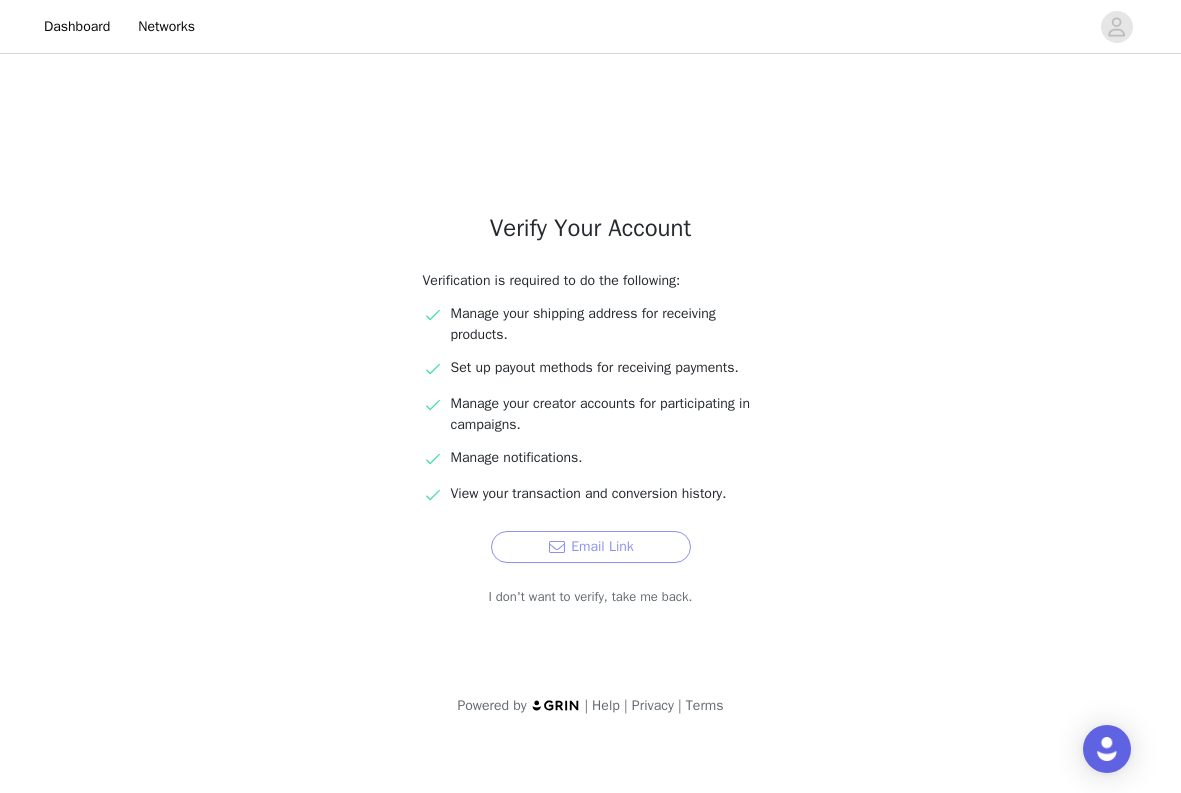 click on "Email Link" at bounding box center [591, 547] 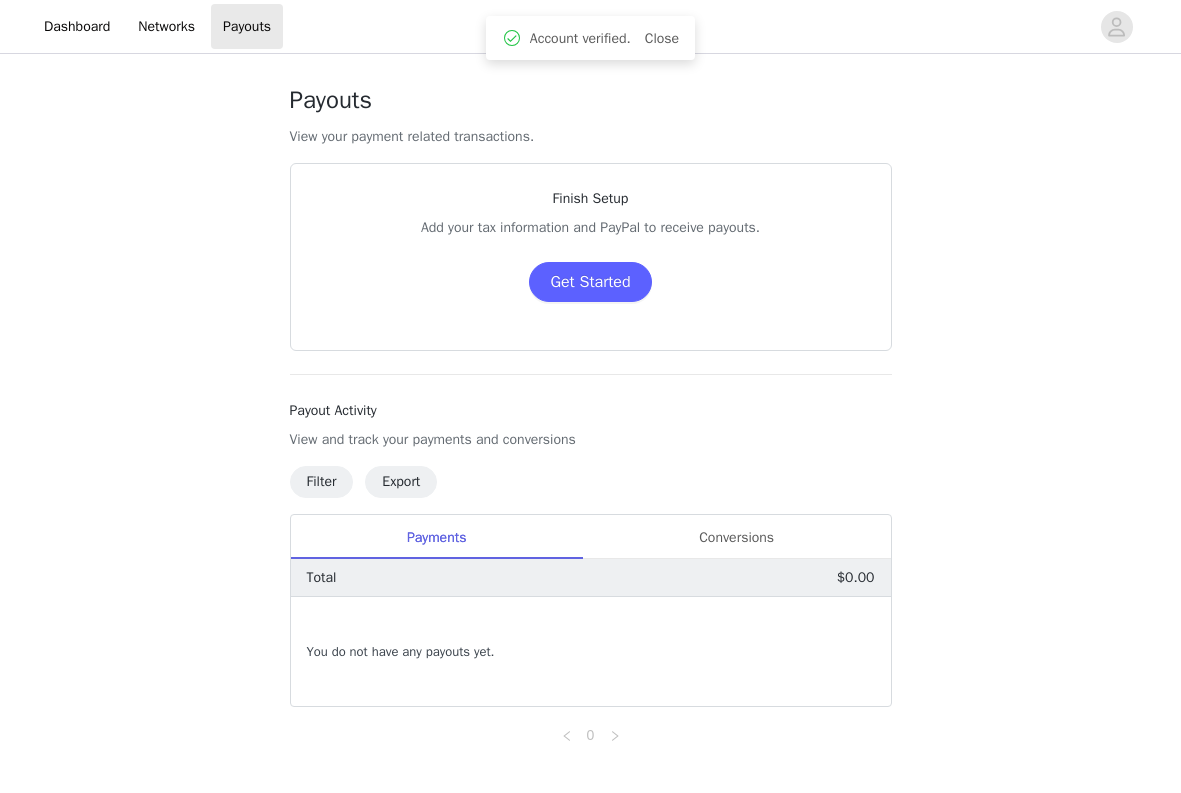 scroll, scrollTop: 0, scrollLeft: 0, axis: both 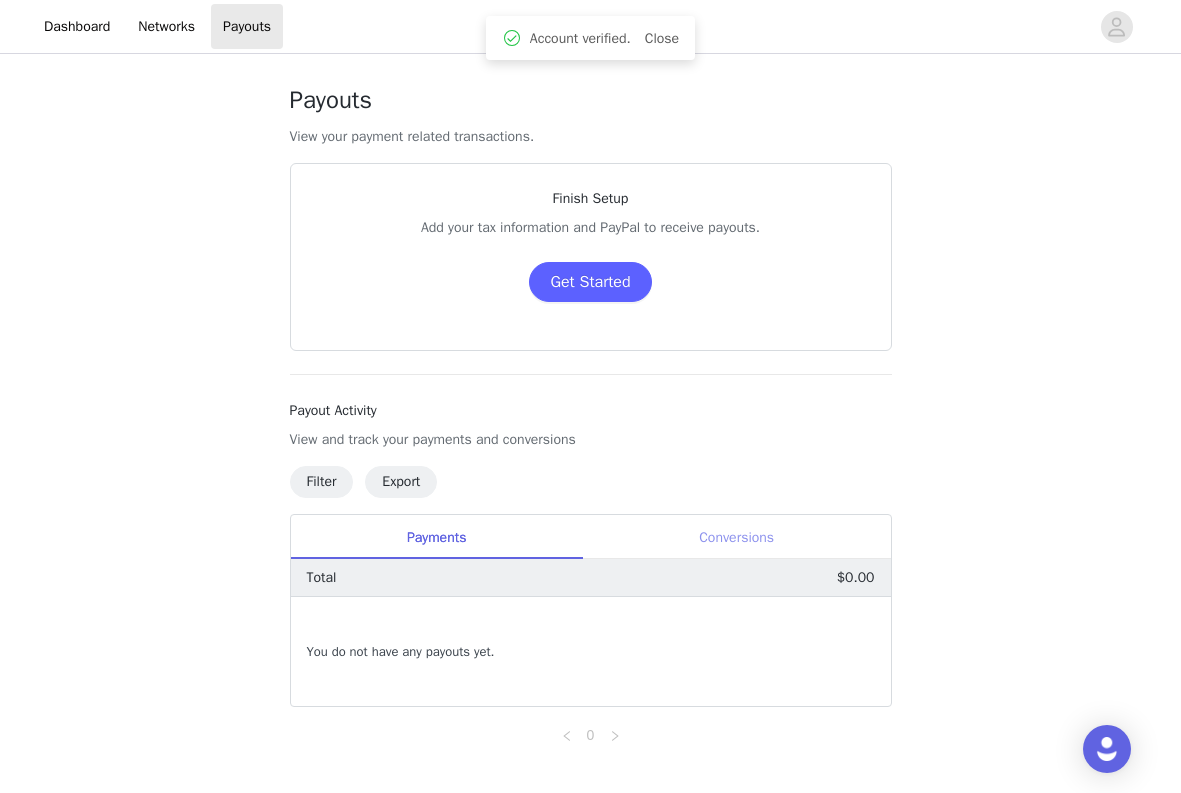 click on "Conversions" at bounding box center [737, 537] 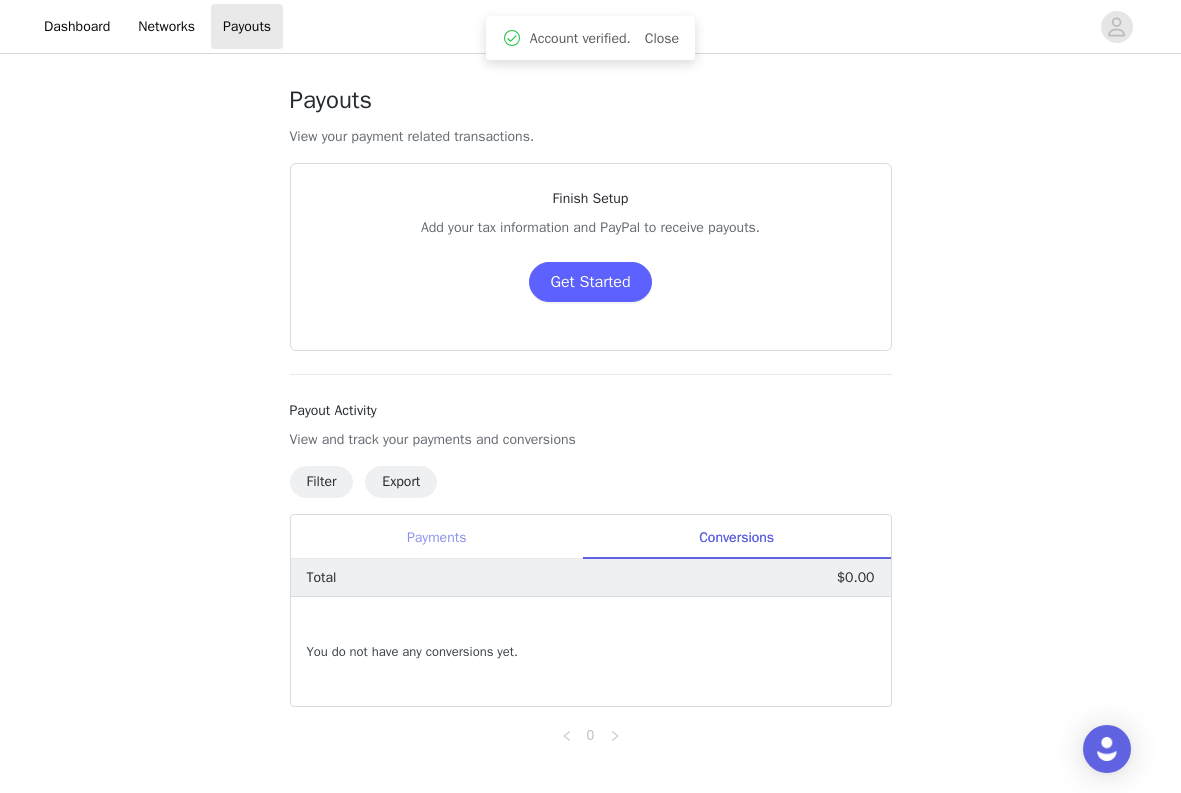 click on "Payments" at bounding box center [437, 537] 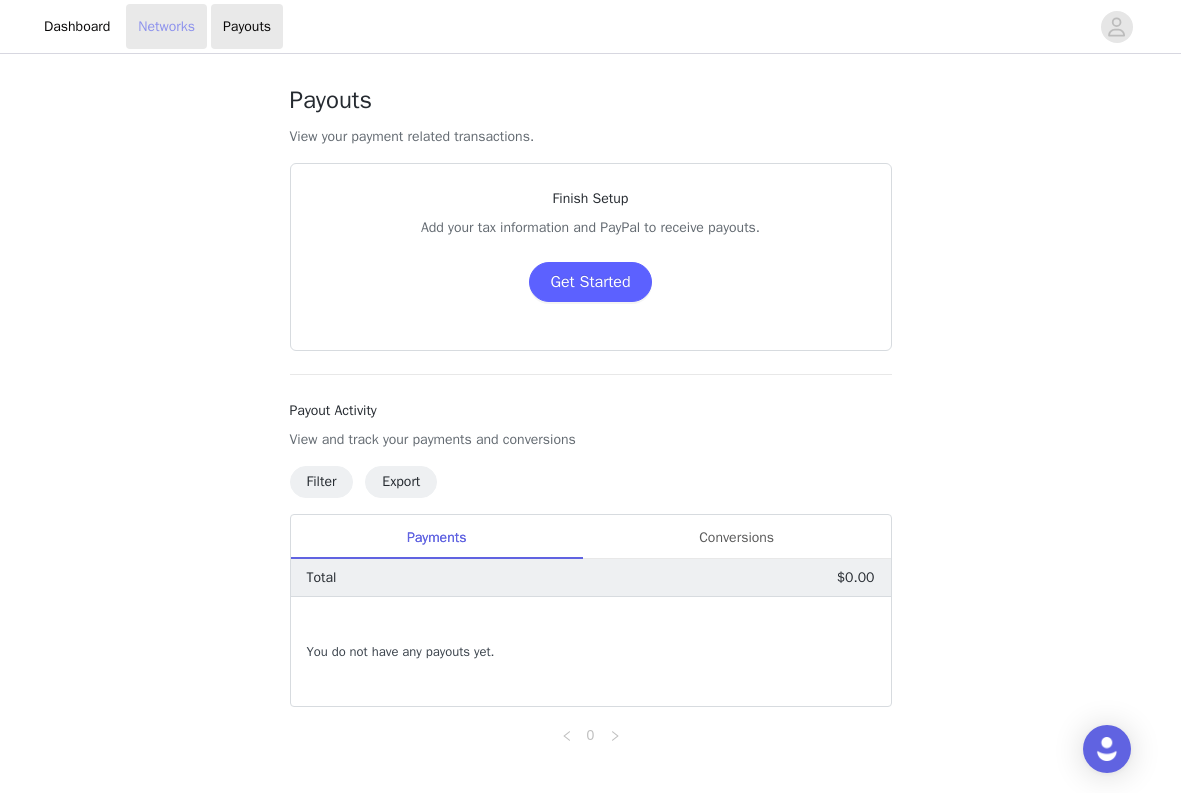 click on "Networks" at bounding box center (166, 26) 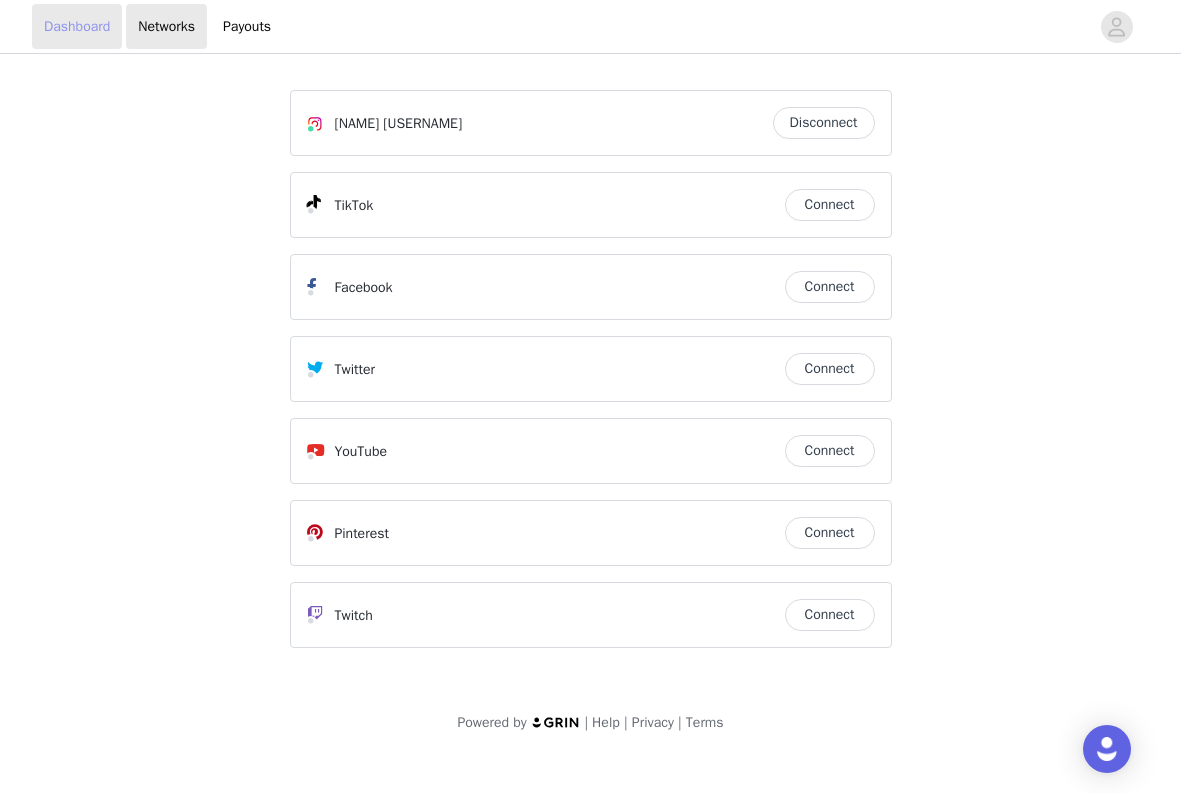 click on "Dashboard" at bounding box center [77, 26] 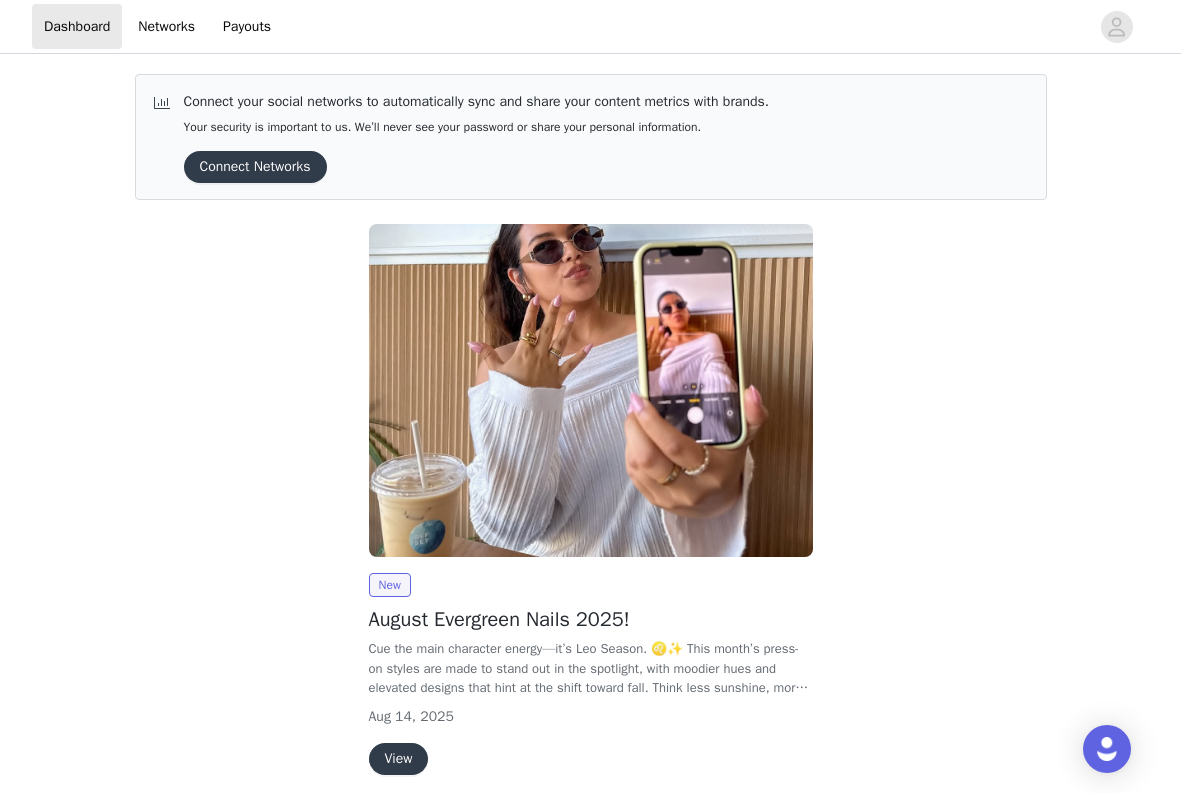 scroll, scrollTop: 0, scrollLeft: 0, axis: both 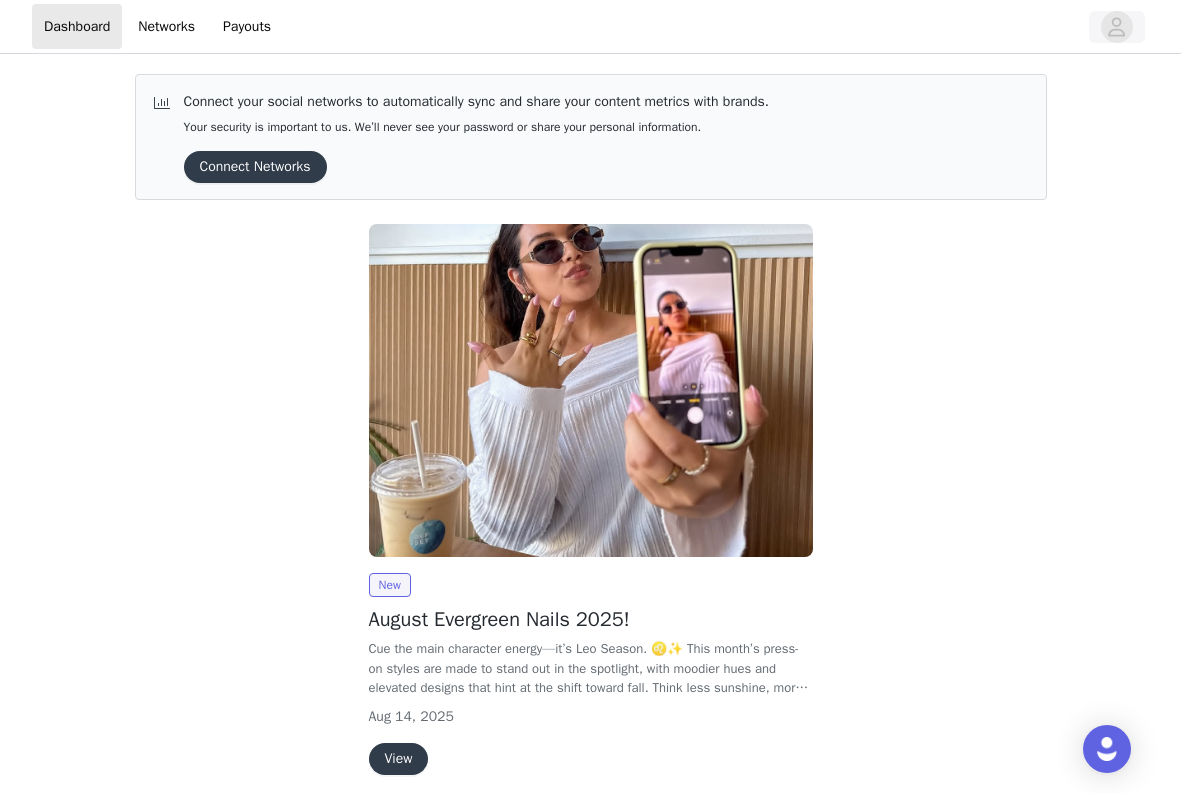 click at bounding box center (1117, 27) 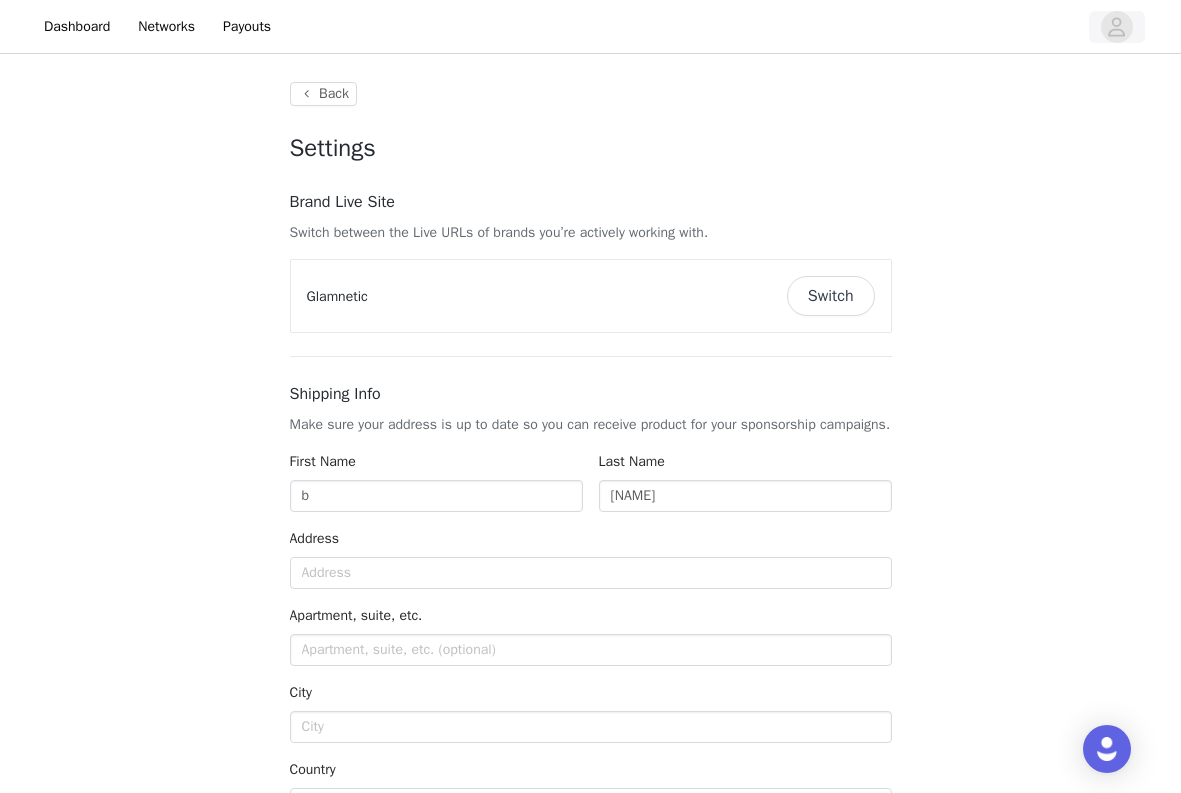 type on "+1 (United States)" 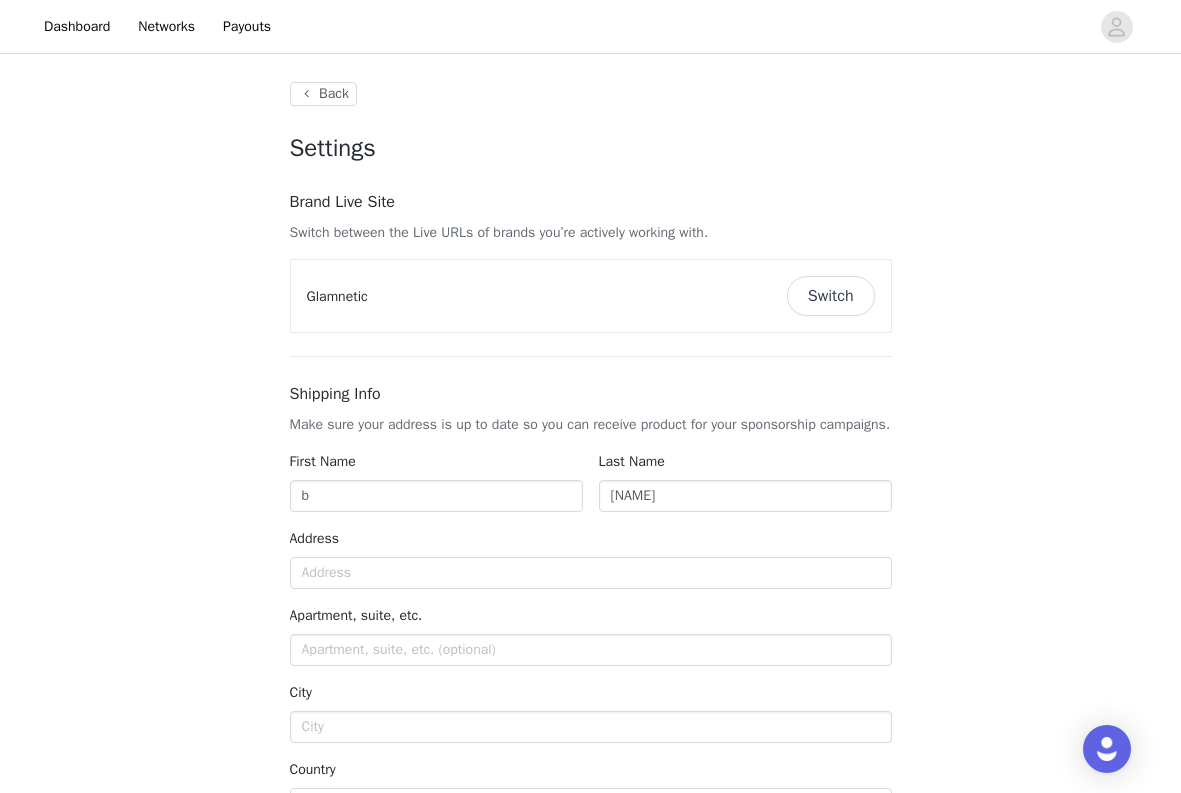 click on "Switch" at bounding box center (831, 296) 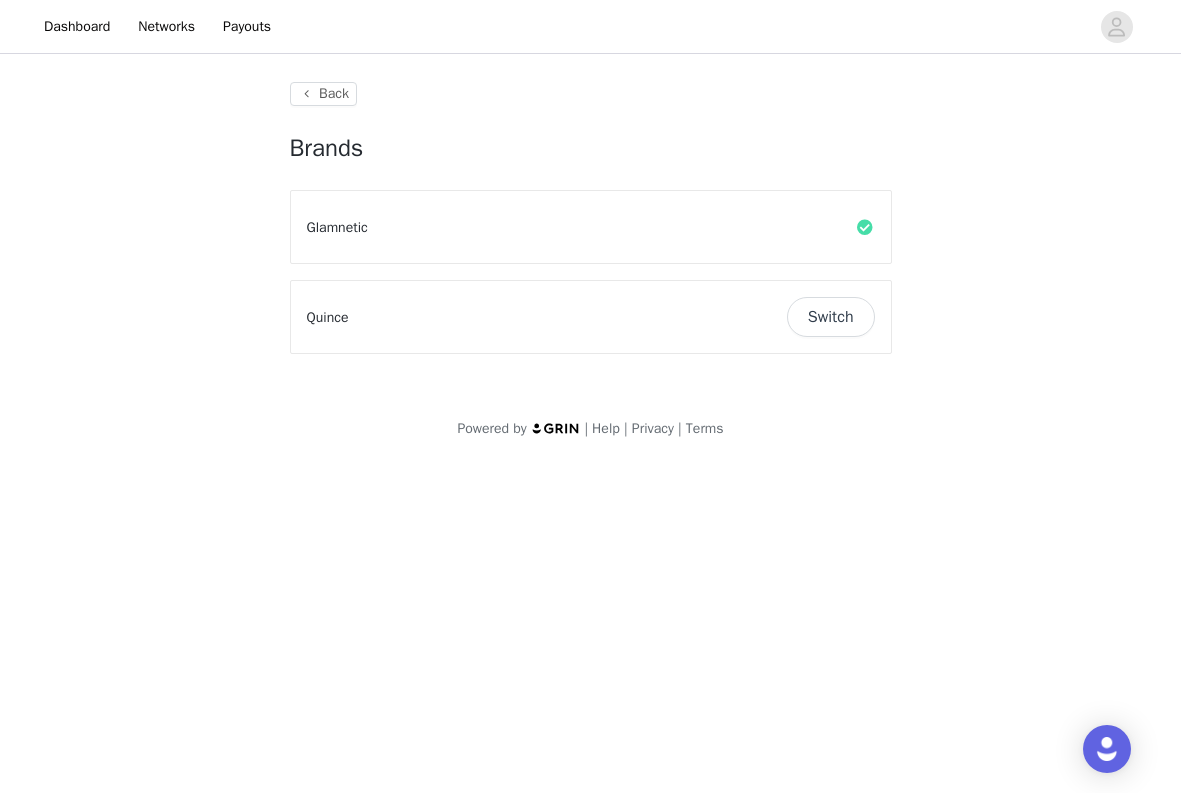 click on "Switch" at bounding box center (831, 317) 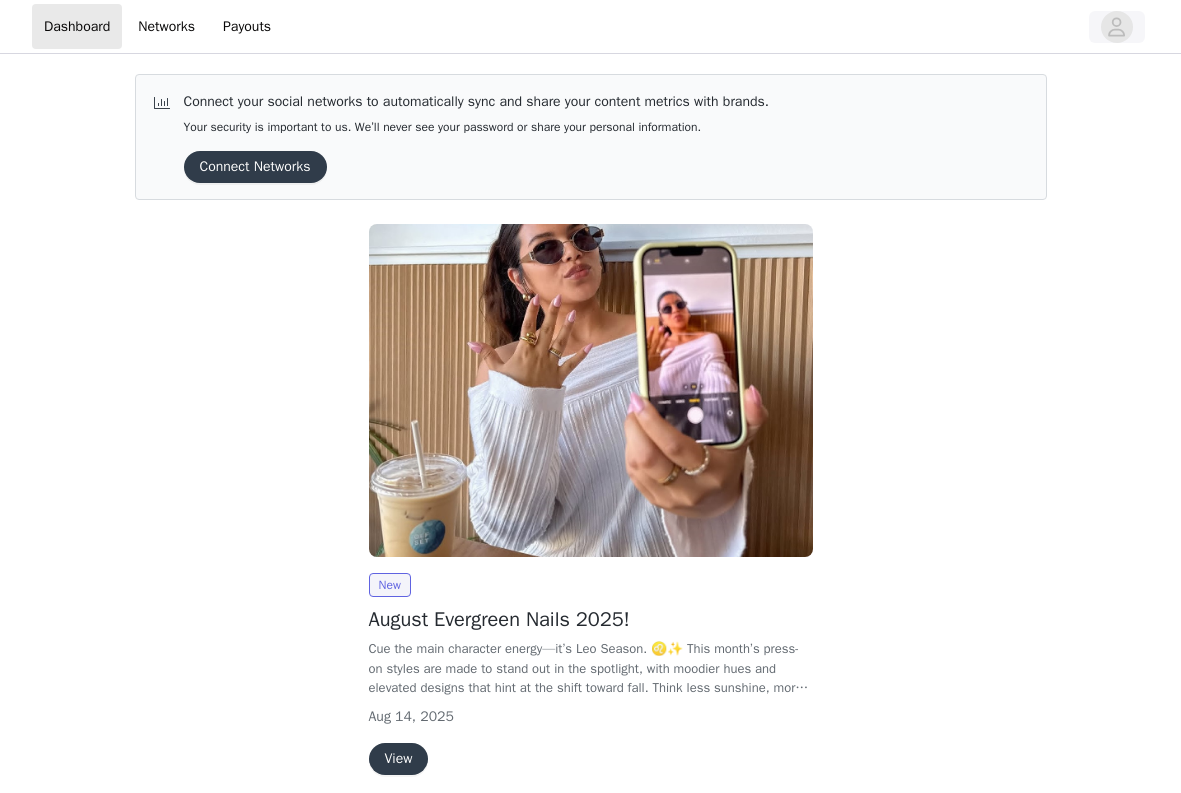 scroll, scrollTop: 0, scrollLeft: 0, axis: both 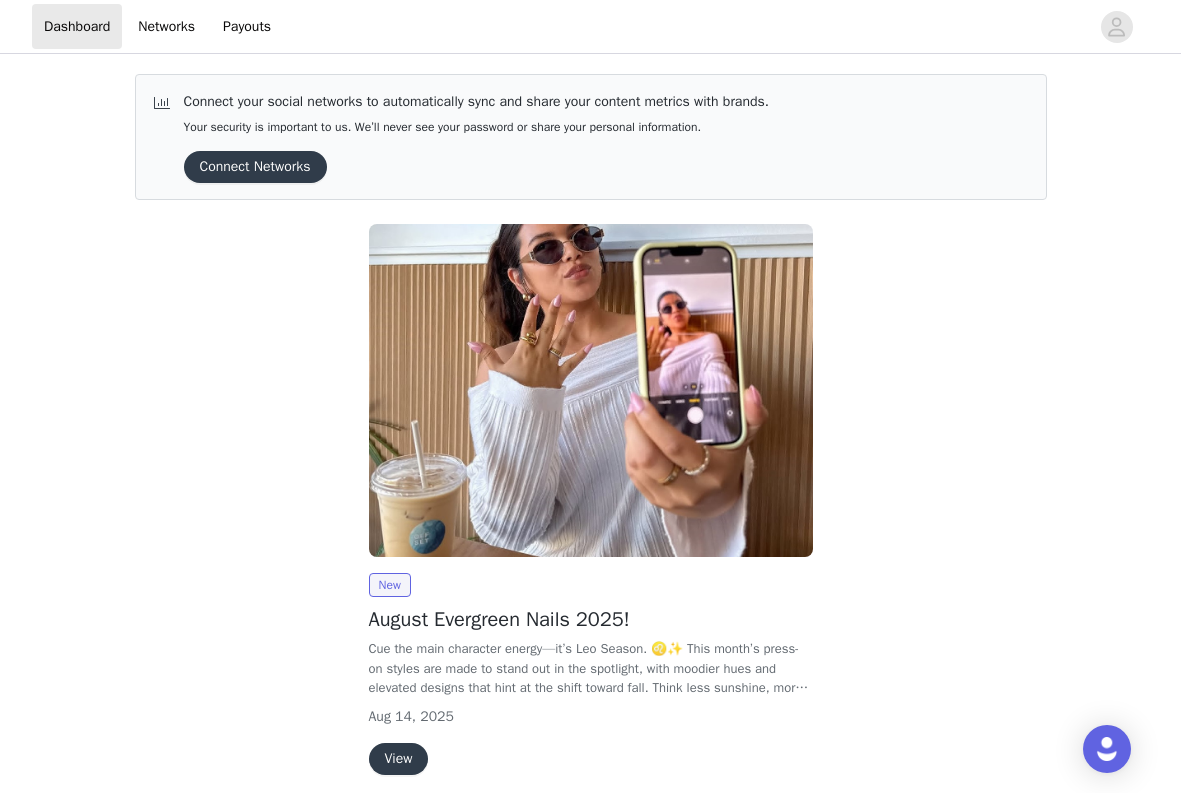 click on "Dashboard Networks Payouts" at bounding box center [590, 27] 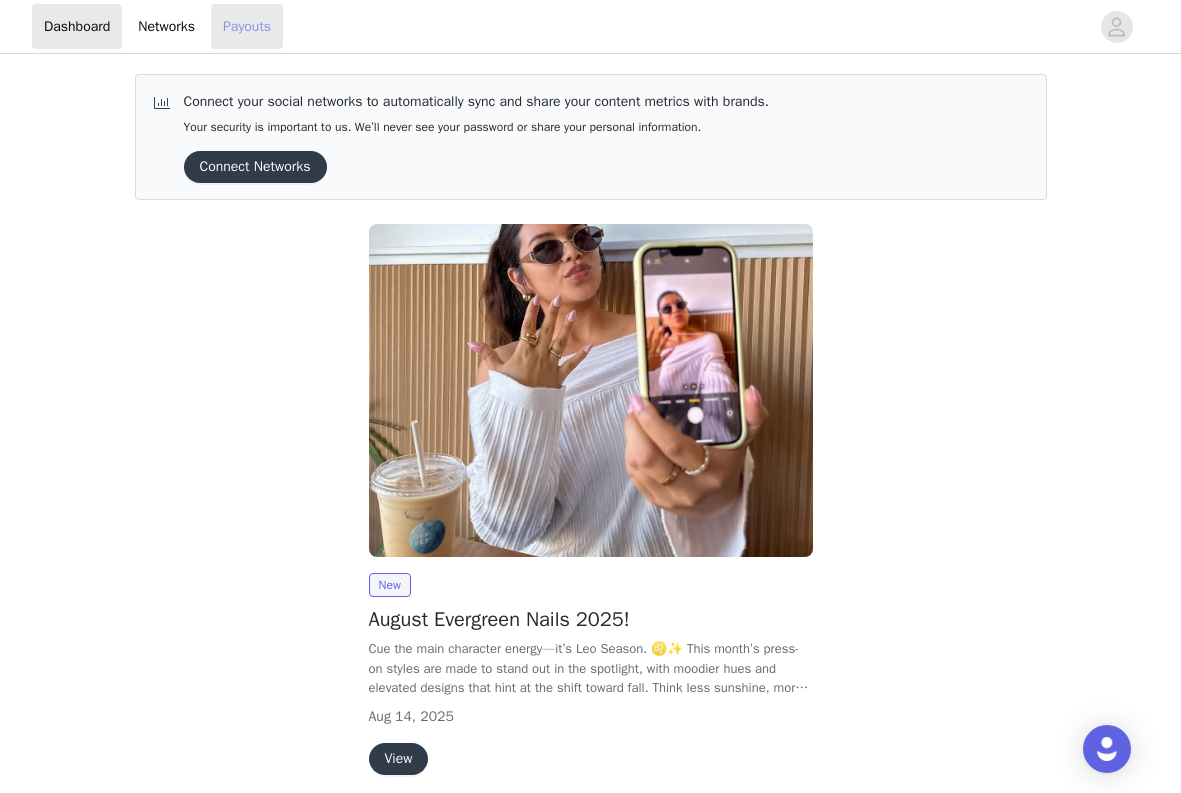 click on "Payouts" at bounding box center [247, 26] 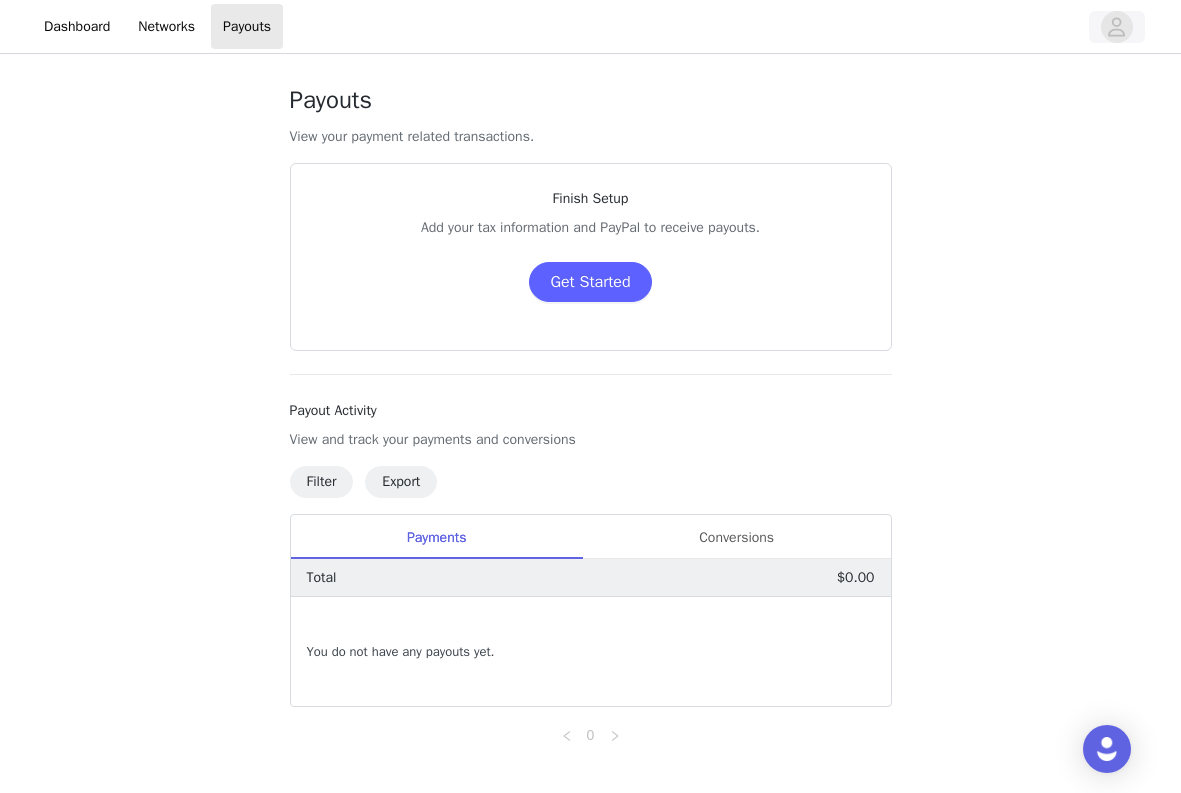 click at bounding box center [1117, 27] 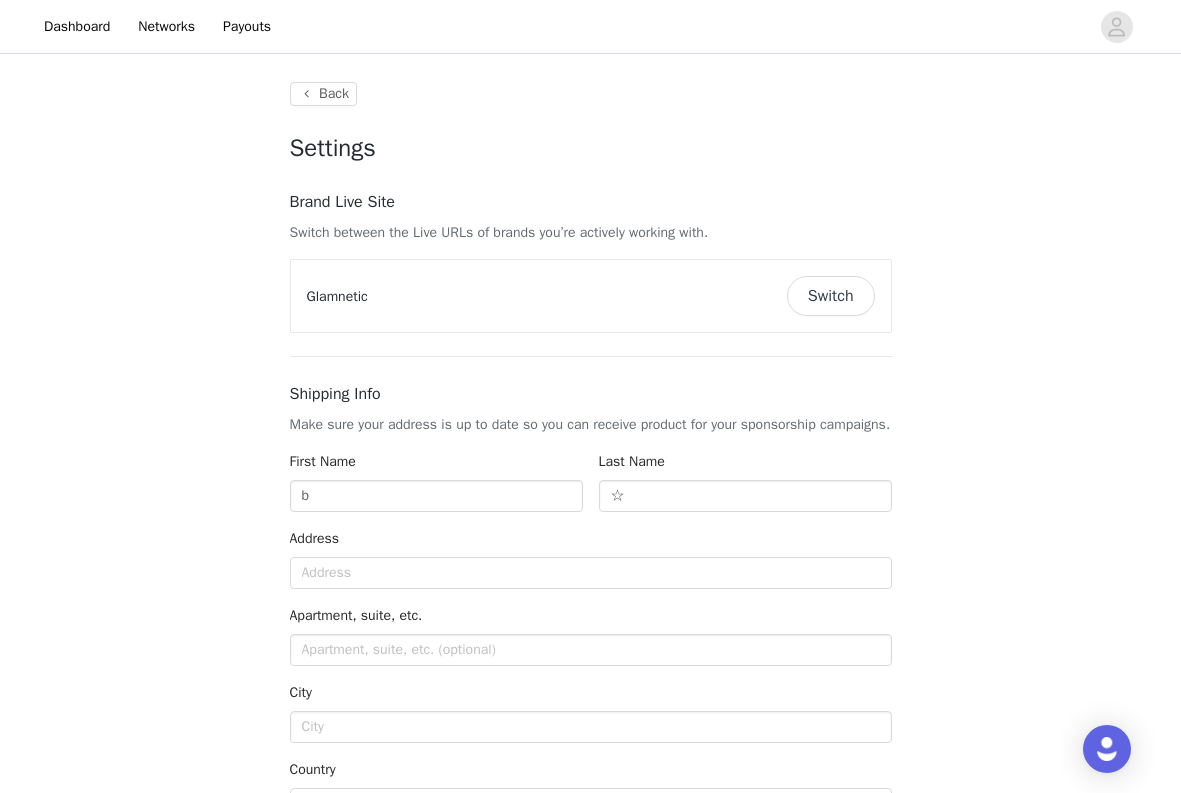 type on "+1 (United States)" 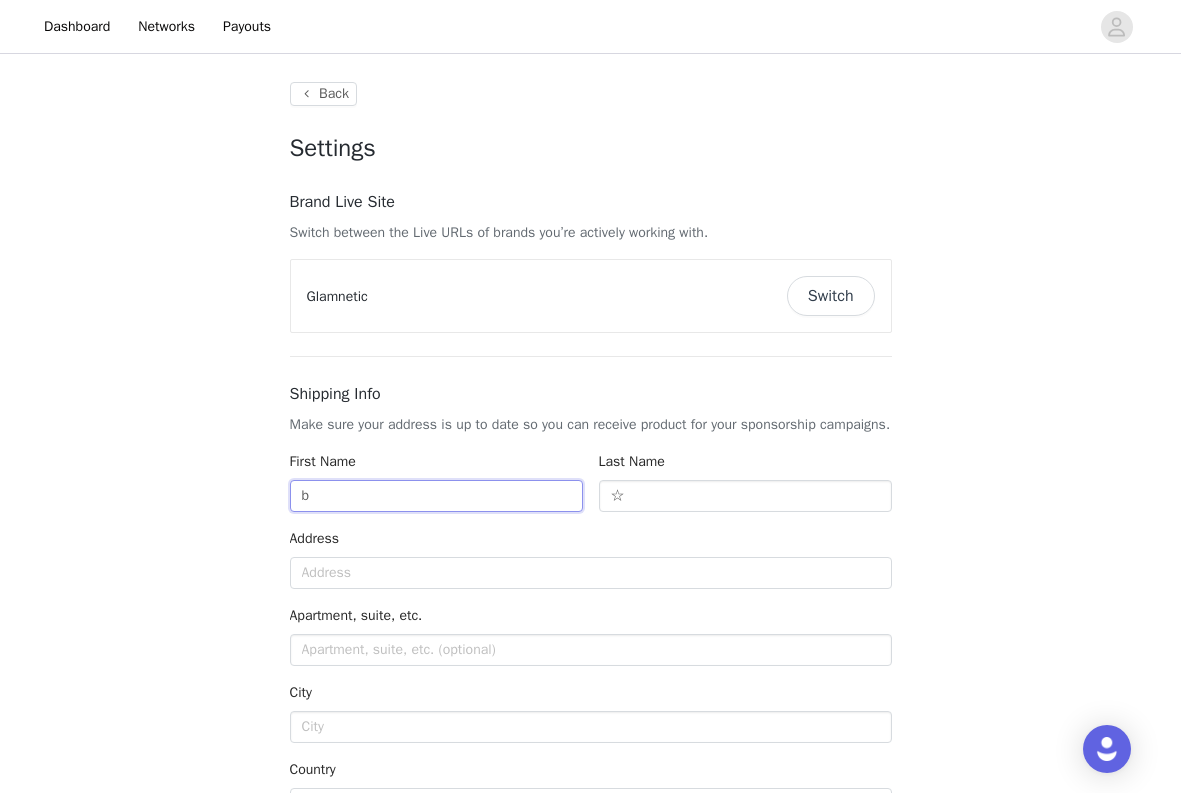 drag, startPoint x: 461, startPoint y: 516, endPoint x: 330, endPoint y: 516, distance: 131 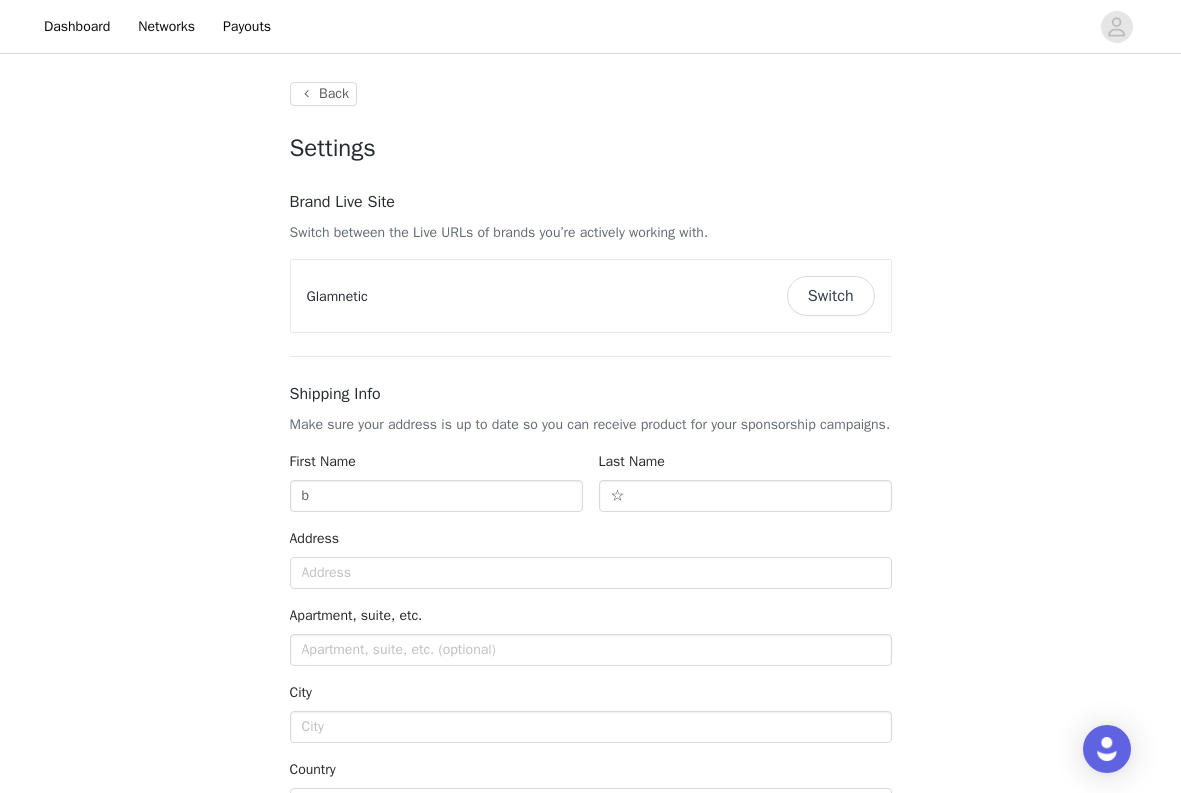 click on "Switch" at bounding box center (831, 296) 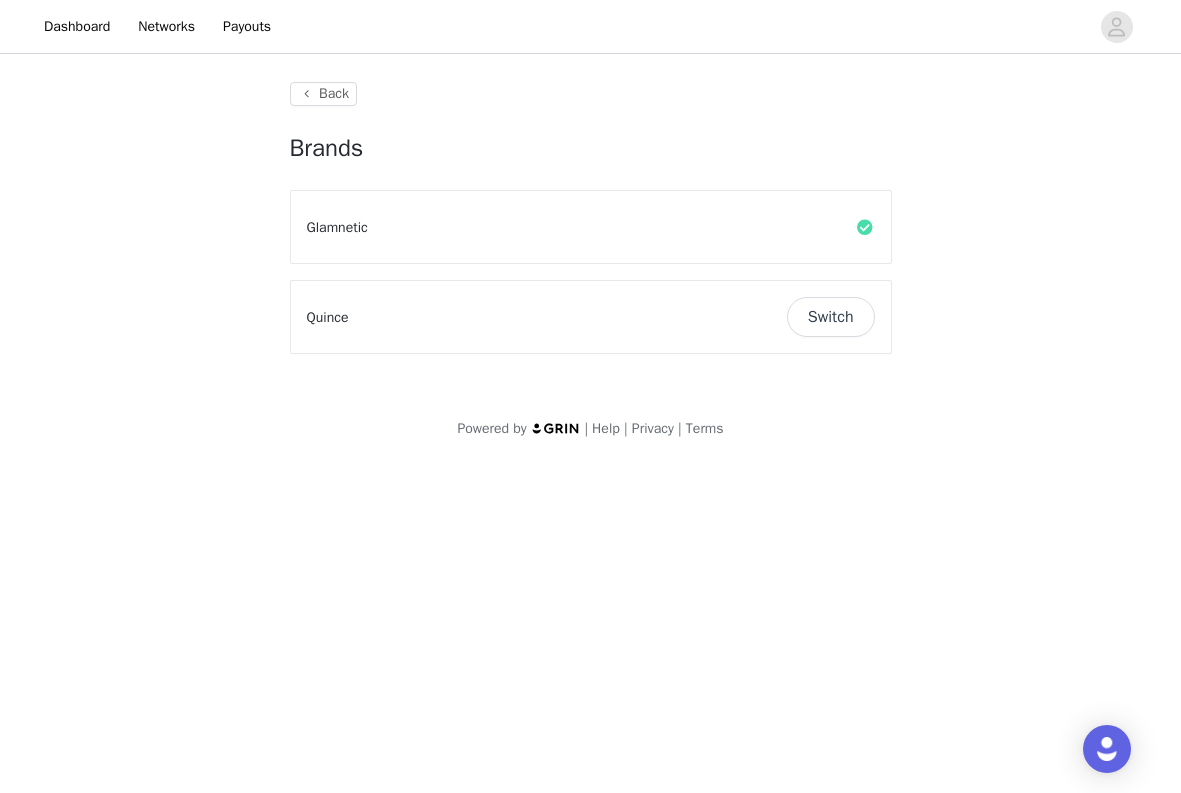 click on "Switch" at bounding box center [831, 317] 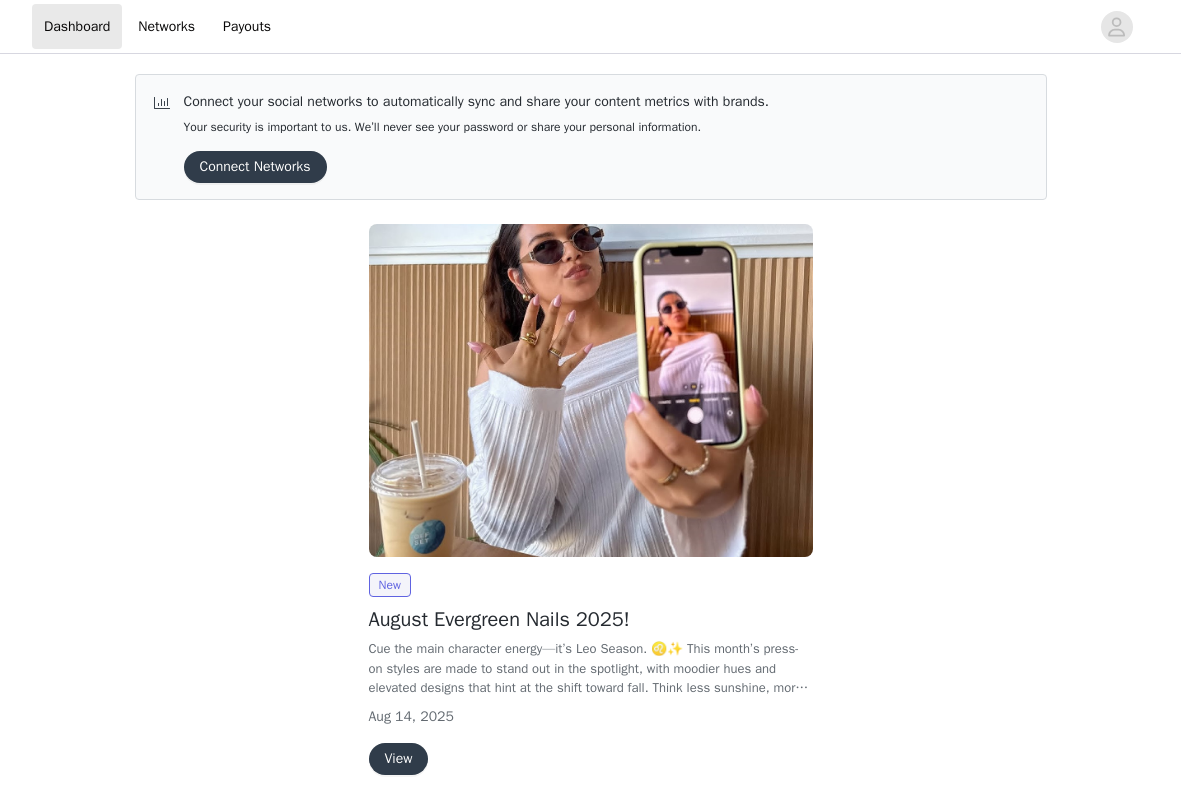 scroll, scrollTop: 0, scrollLeft: 0, axis: both 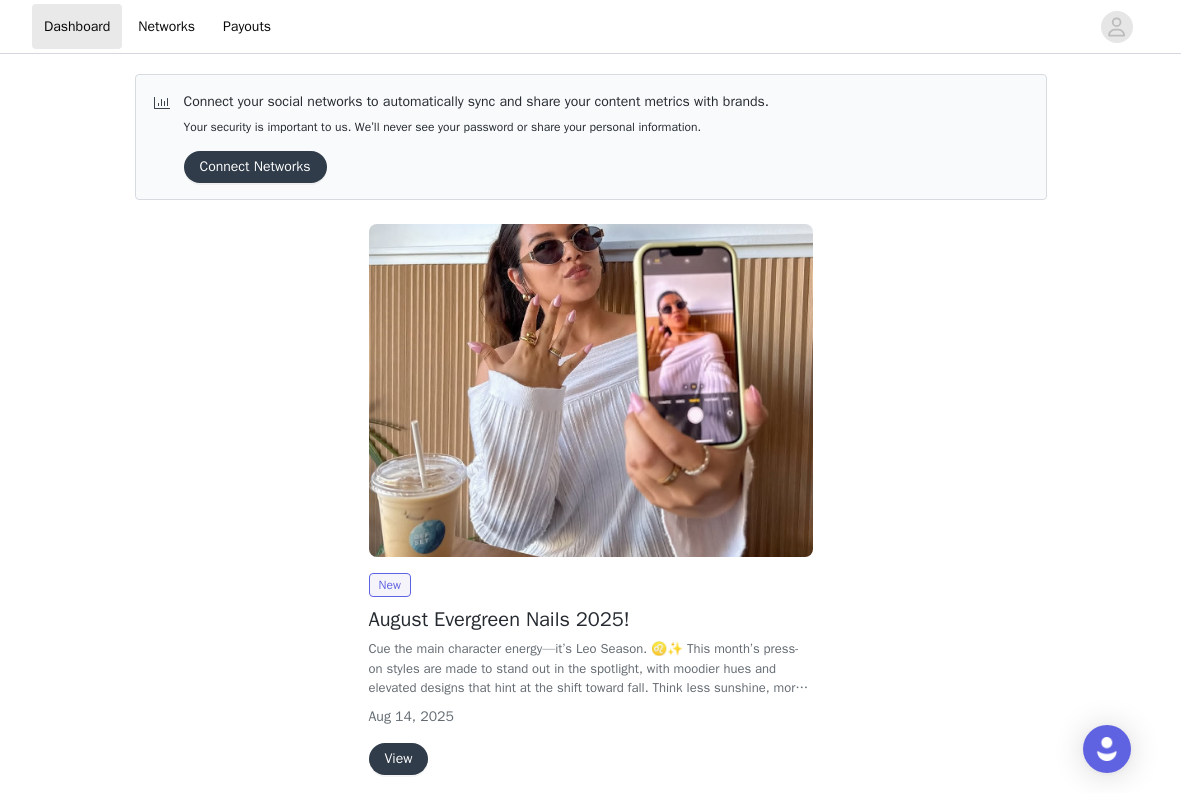 click on "View" at bounding box center [399, 759] 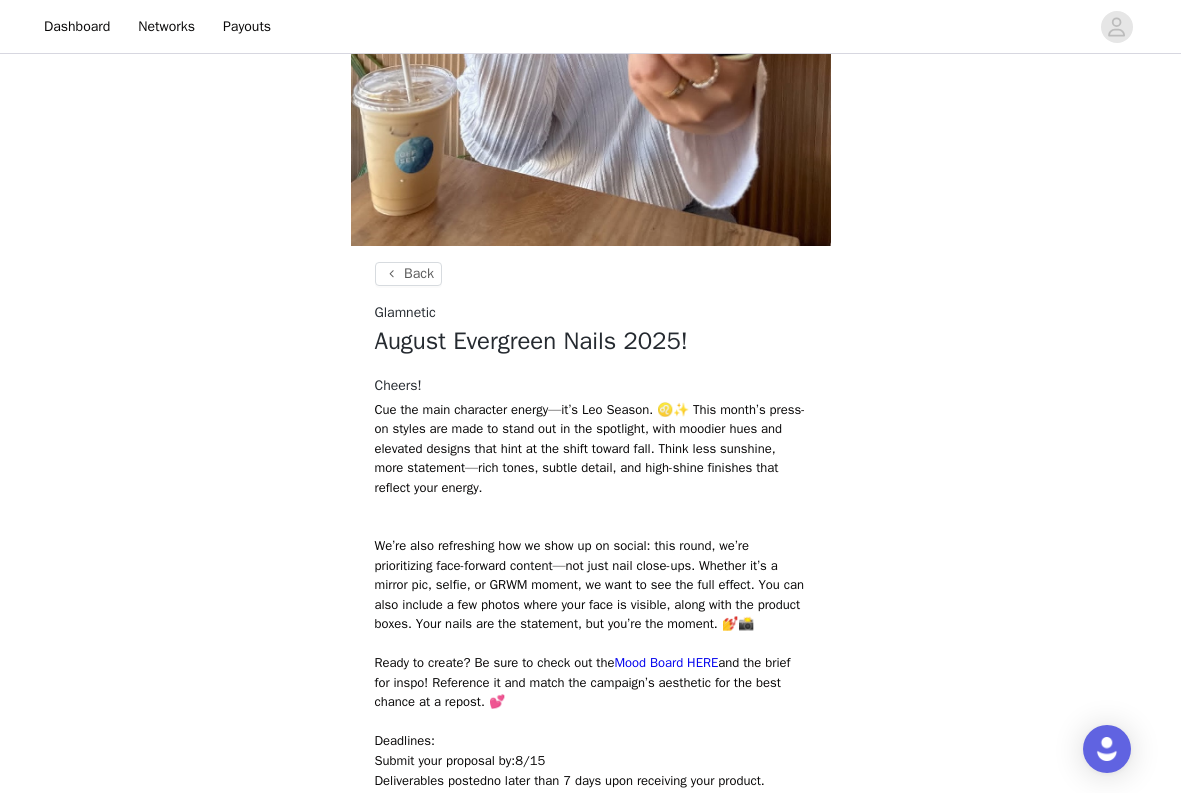 scroll, scrollTop: 312, scrollLeft: 0, axis: vertical 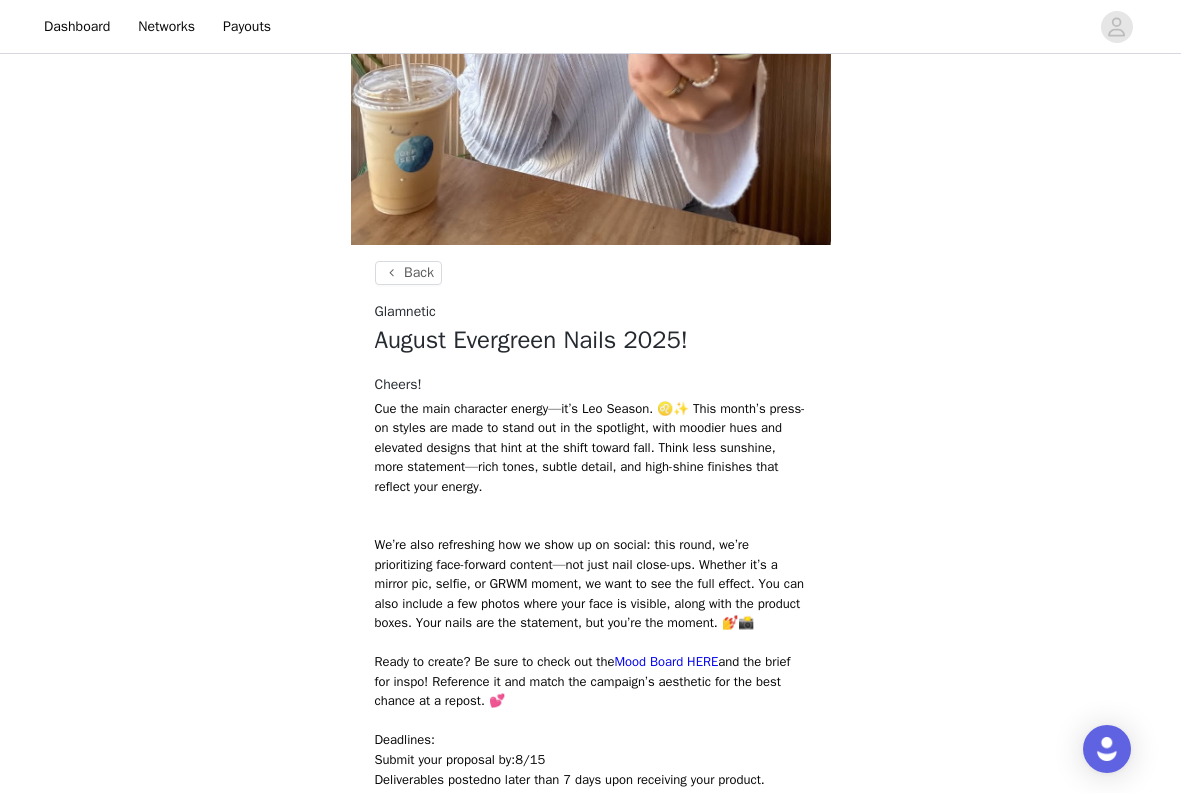 click on "Ready to create? Be sure to check out the  Mood Board HERE  and the brief for inspo! Reference it and match the campaign’s aesthetic for the best chance at a repost. 💕 Deadlines: Submit your proposal by:  8/15 Deliverables posted  no later than 7 days upon receiving your product." at bounding box center [591, 730] 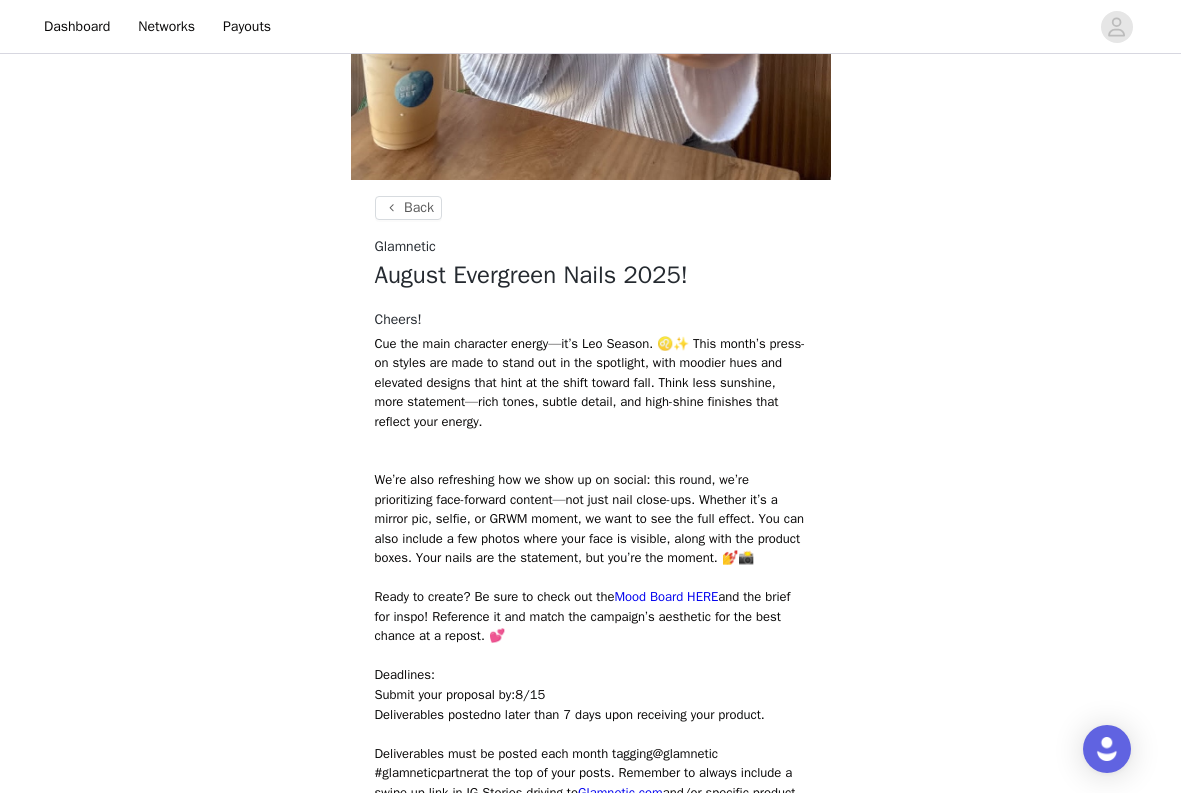 scroll, scrollTop: 380, scrollLeft: 0, axis: vertical 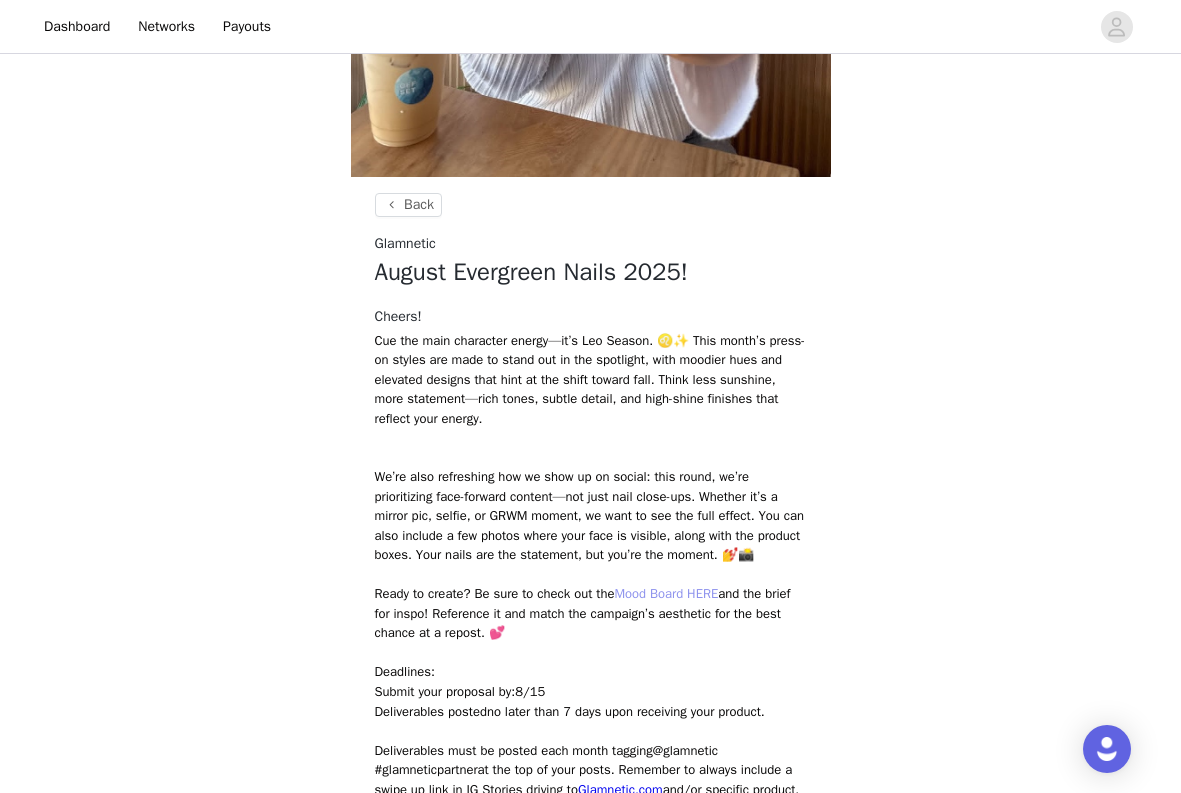 click on "Mood Board HERE" at bounding box center (666, 593) 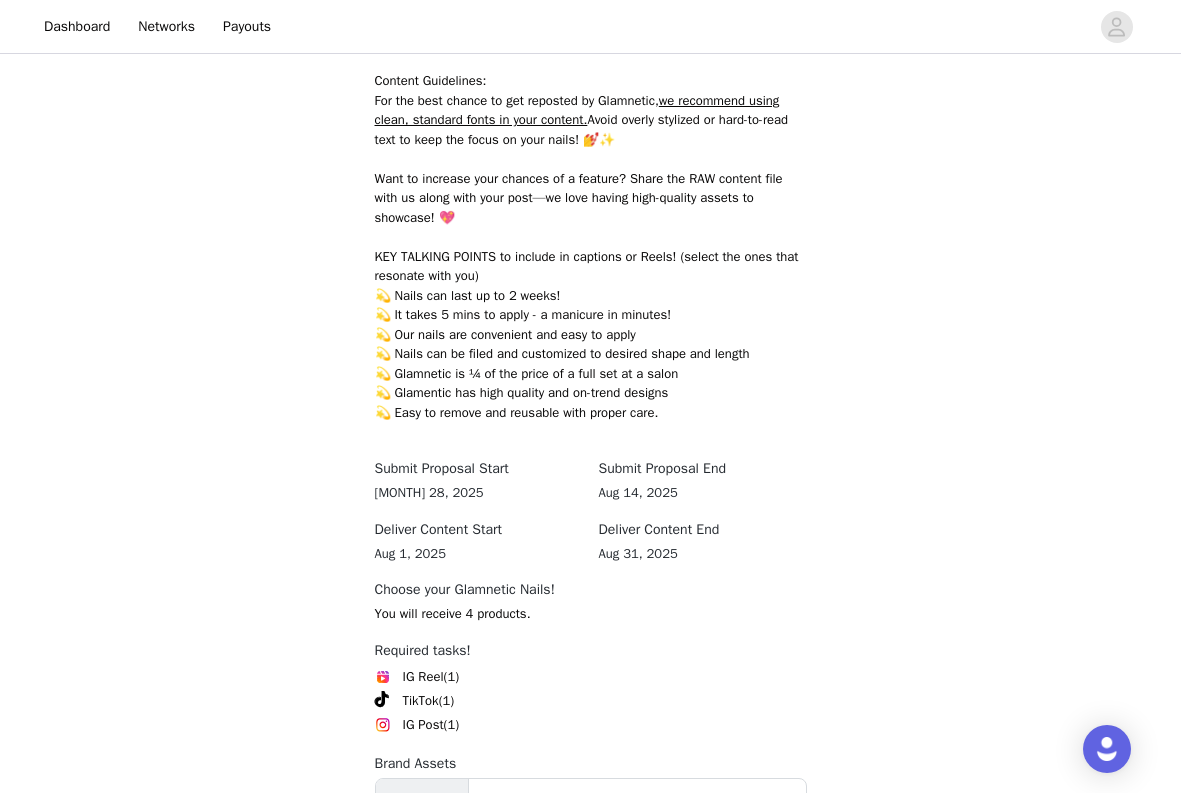 scroll, scrollTop: 1268, scrollLeft: 0, axis: vertical 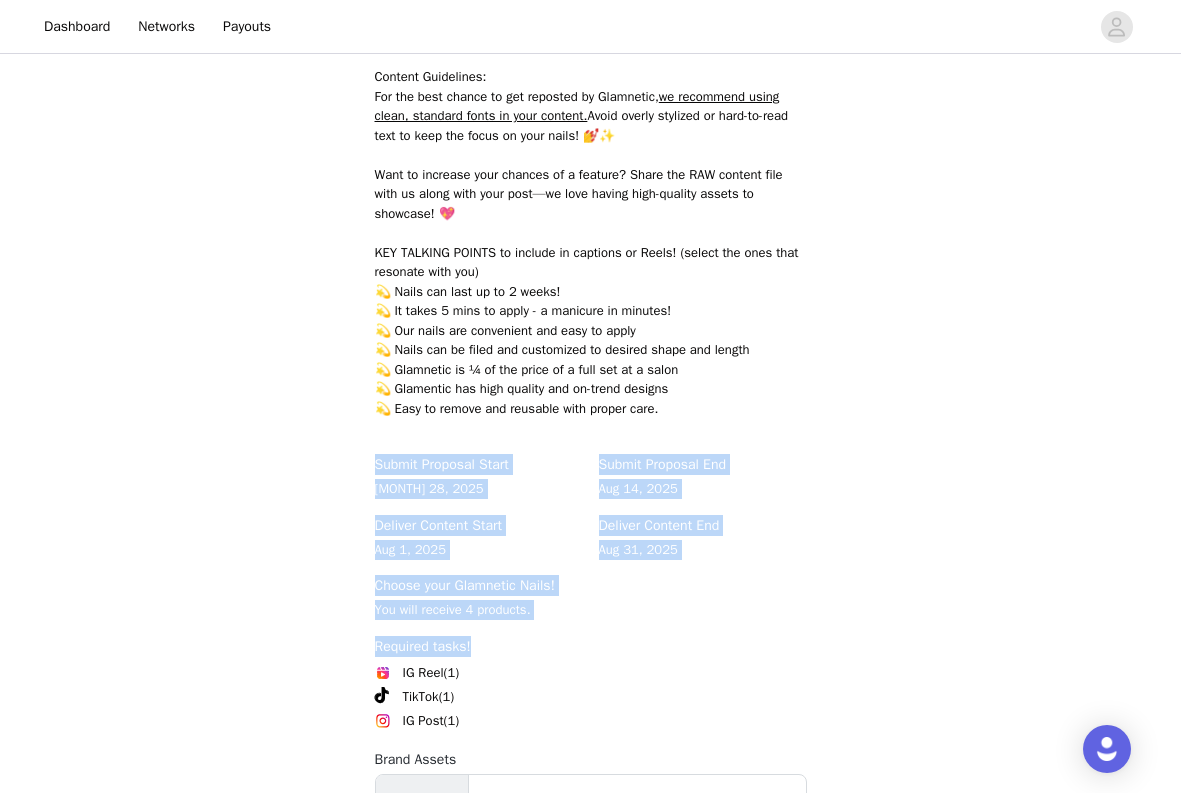 drag, startPoint x: 498, startPoint y: 648, endPoint x: 406, endPoint y: 463, distance: 206.61316 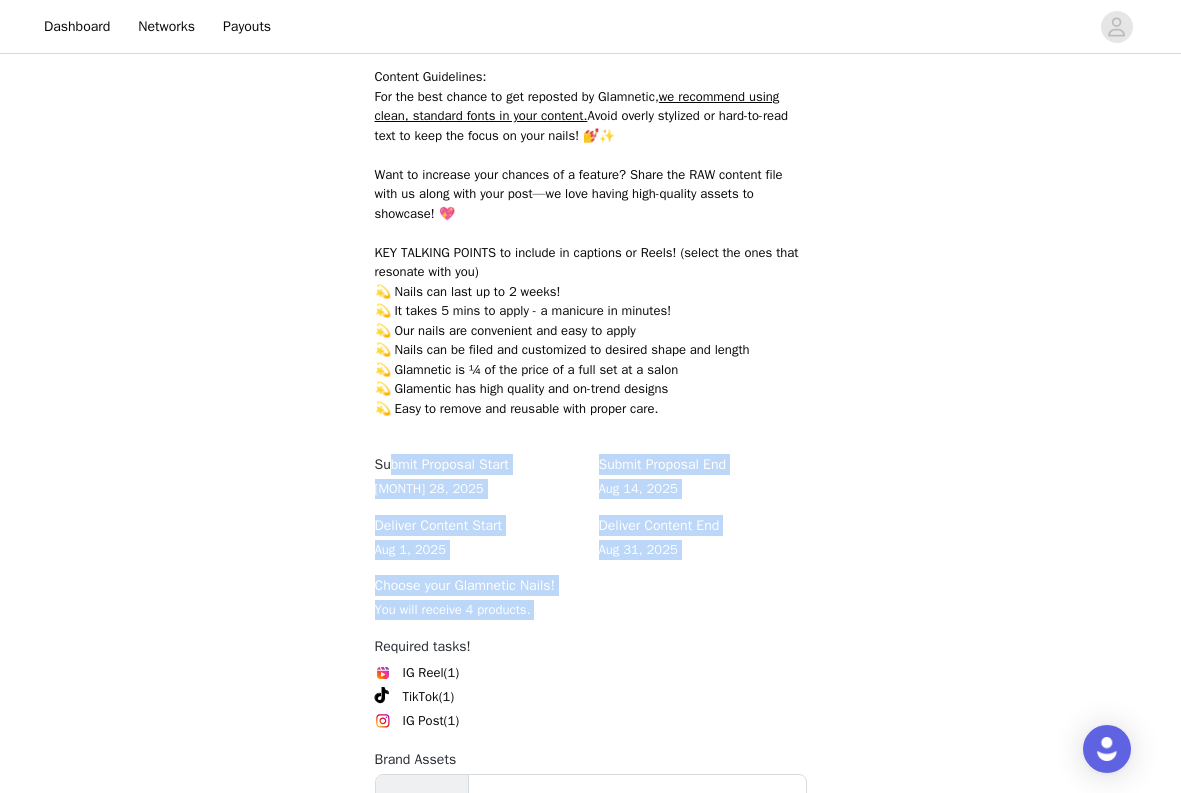 drag, startPoint x: 561, startPoint y: 637, endPoint x: 386, endPoint y: 468, distance: 243.28172 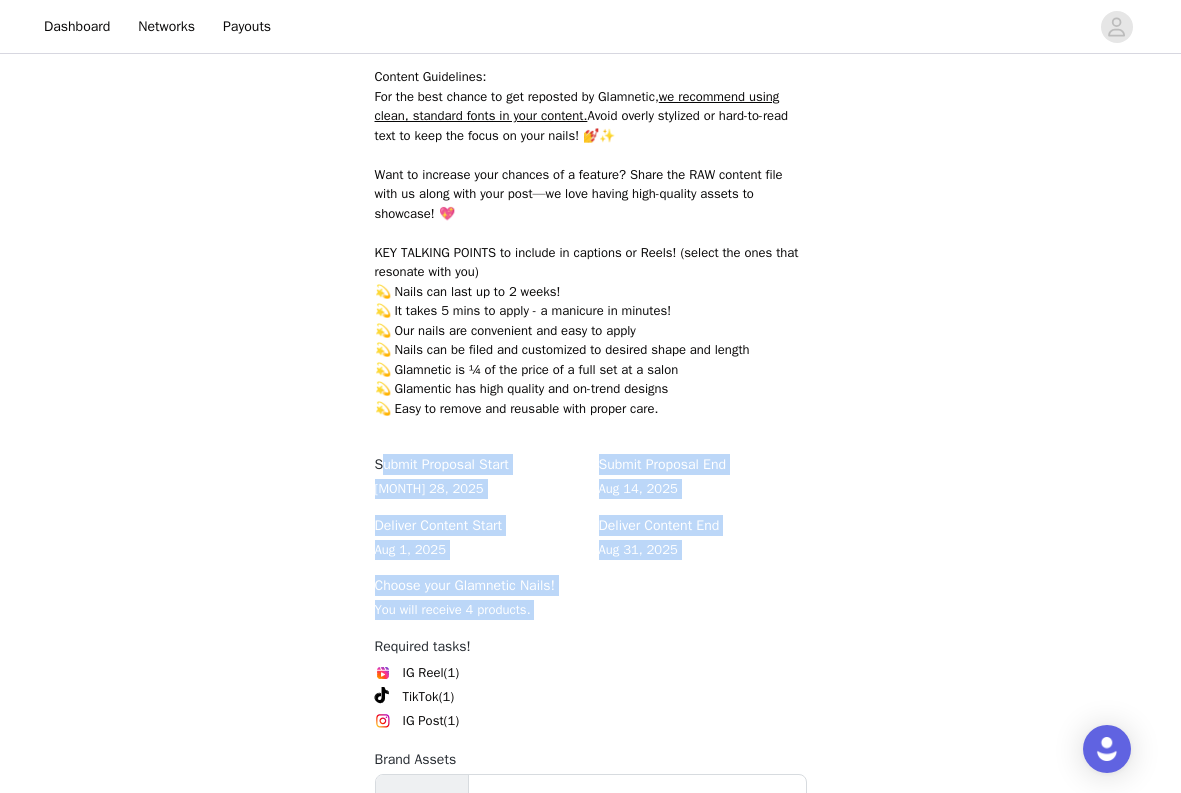click on "Submit Proposal Start" at bounding box center (479, 464) 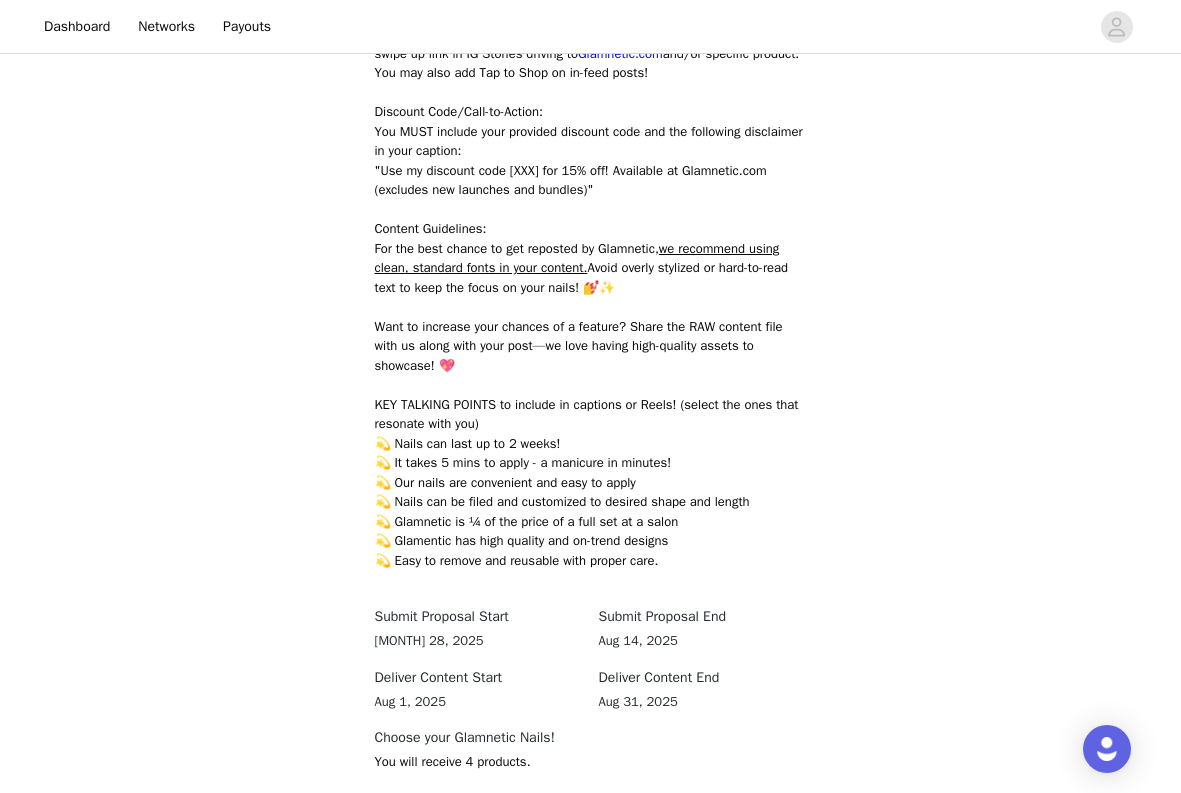 scroll, scrollTop: 1070, scrollLeft: 0, axis: vertical 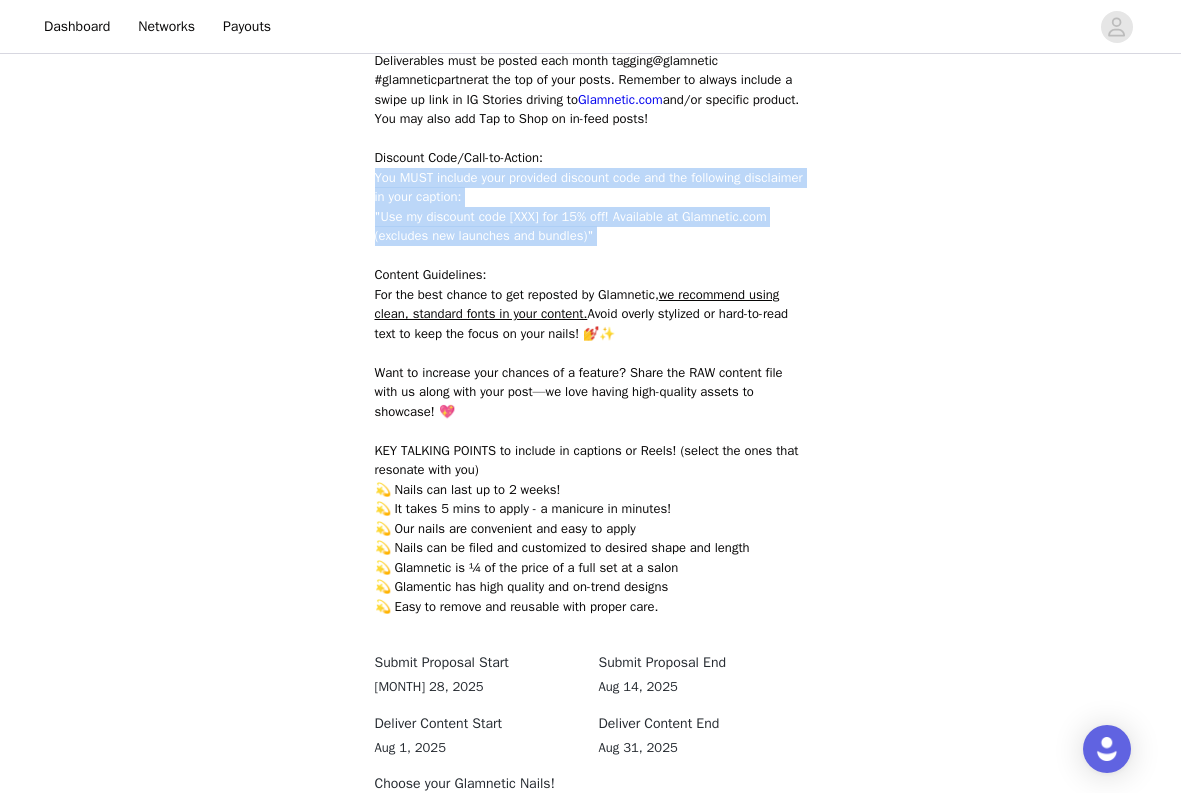 drag, startPoint x: 370, startPoint y: 191, endPoint x: 490, endPoint y: 272, distance: 144.77914 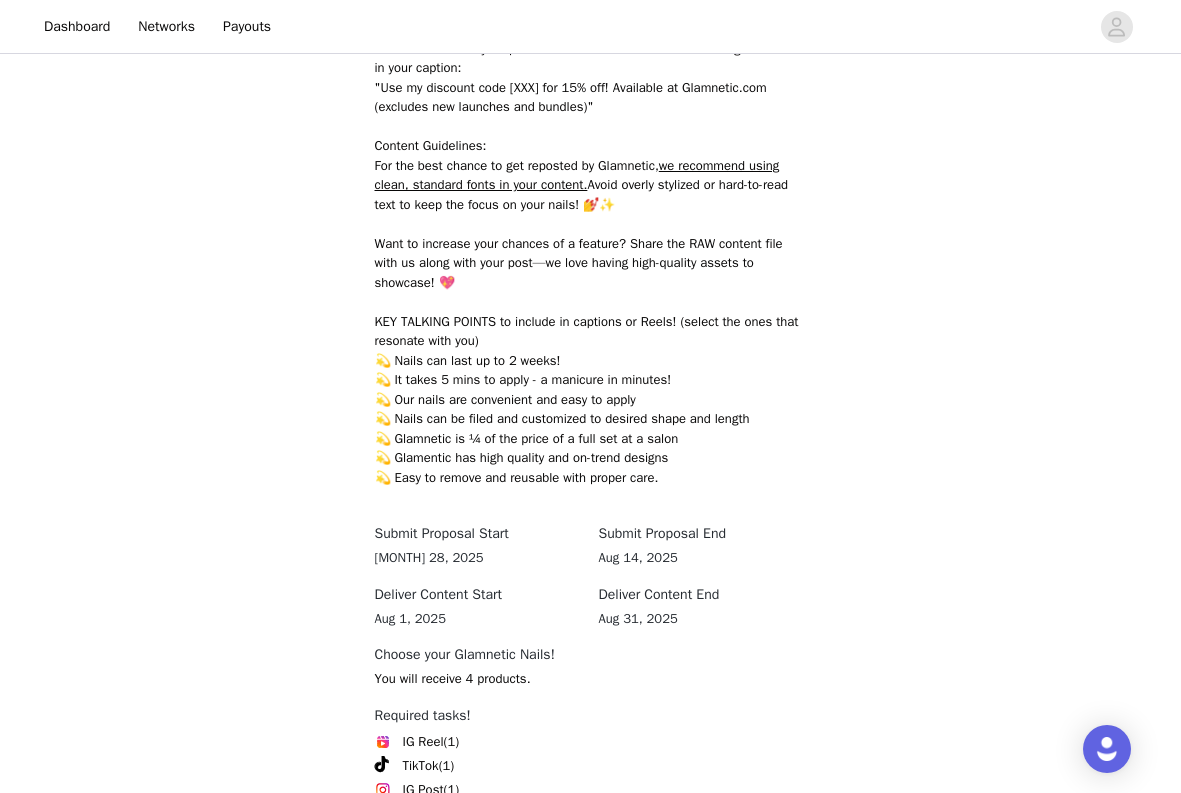 scroll, scrollTop: 1553, scrollLeft: 0, axis: vertical 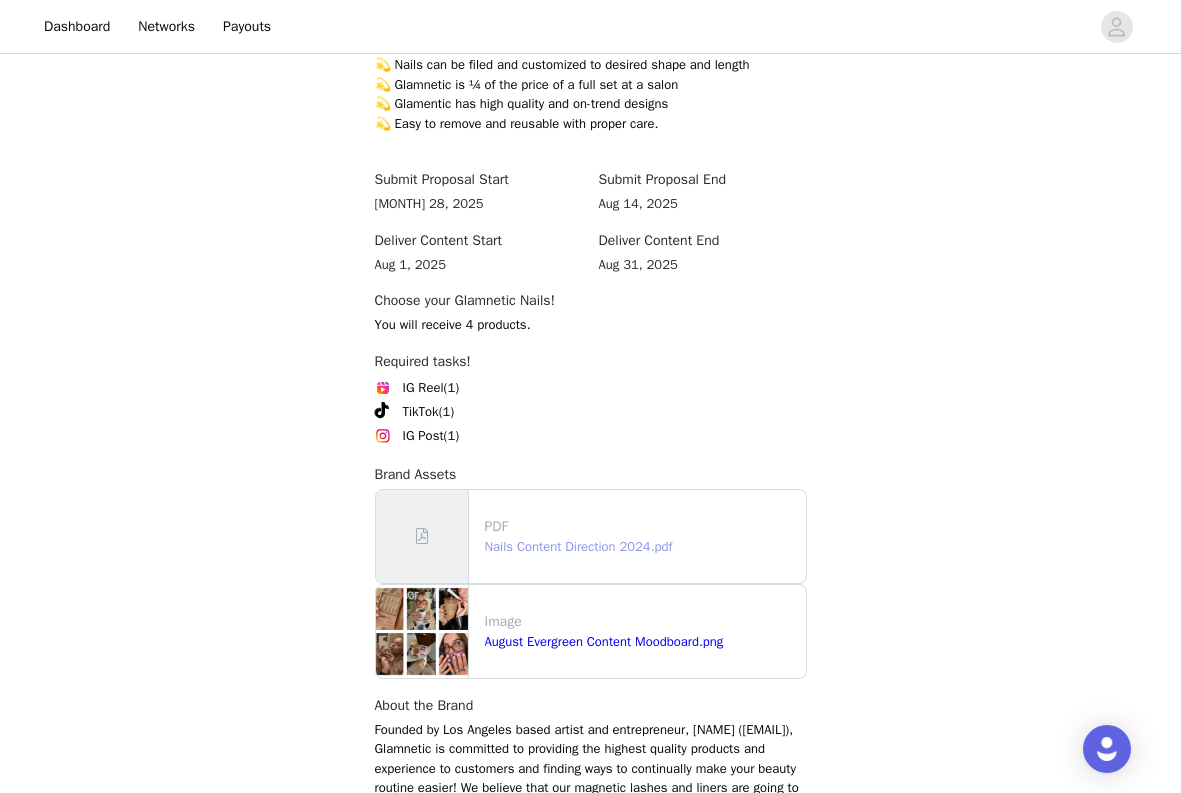 click on "Nails Content Direction 2024.pdf" at bounding box center [579, 546] 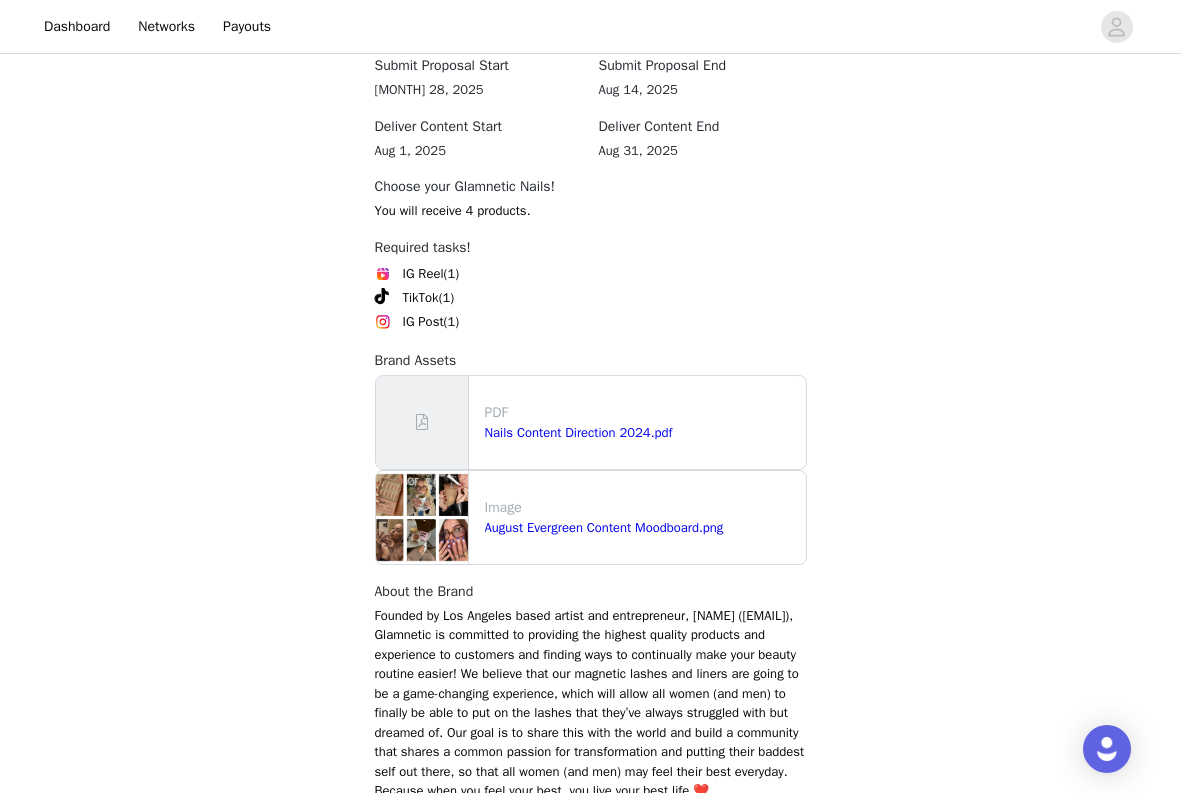 scroll, scrollTop: 1631, scrollLeft: 0, axis: vertical 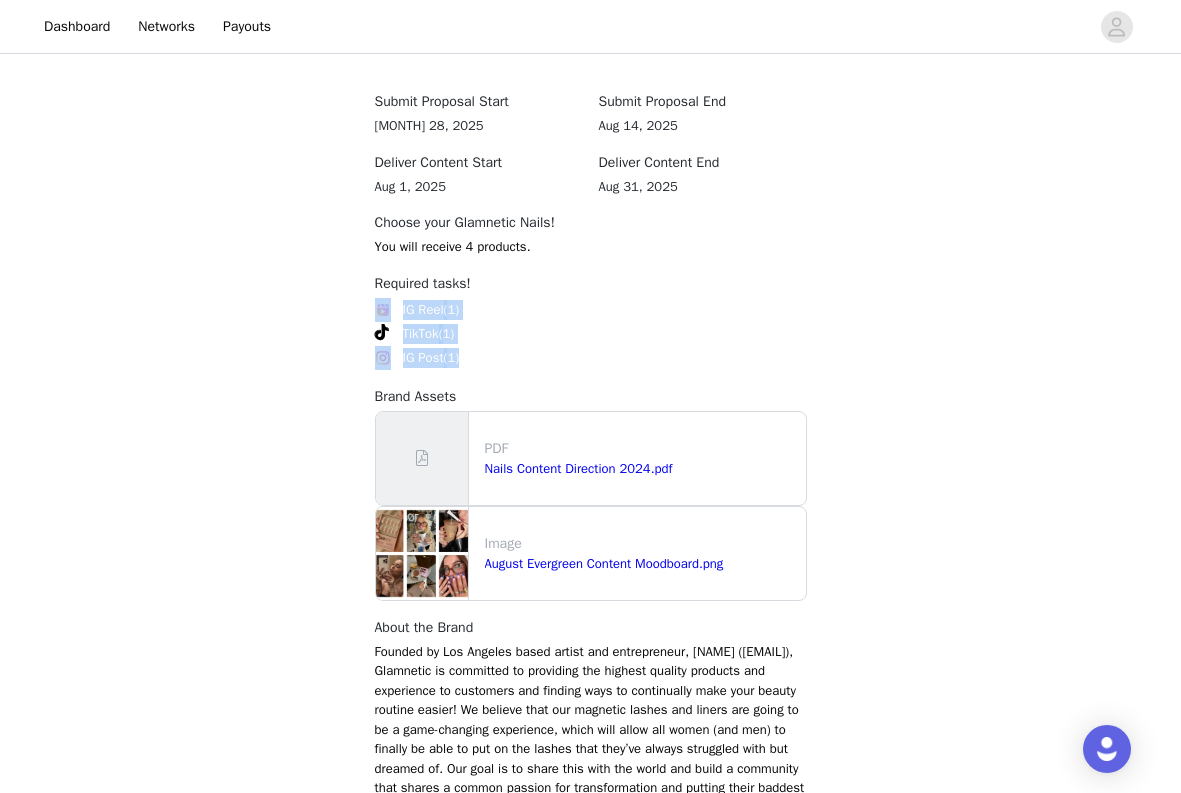 drag, startPoint x: 473, startPoint y: 377, endPoint x: 364, endPoint y: 306, distance: 130.0846 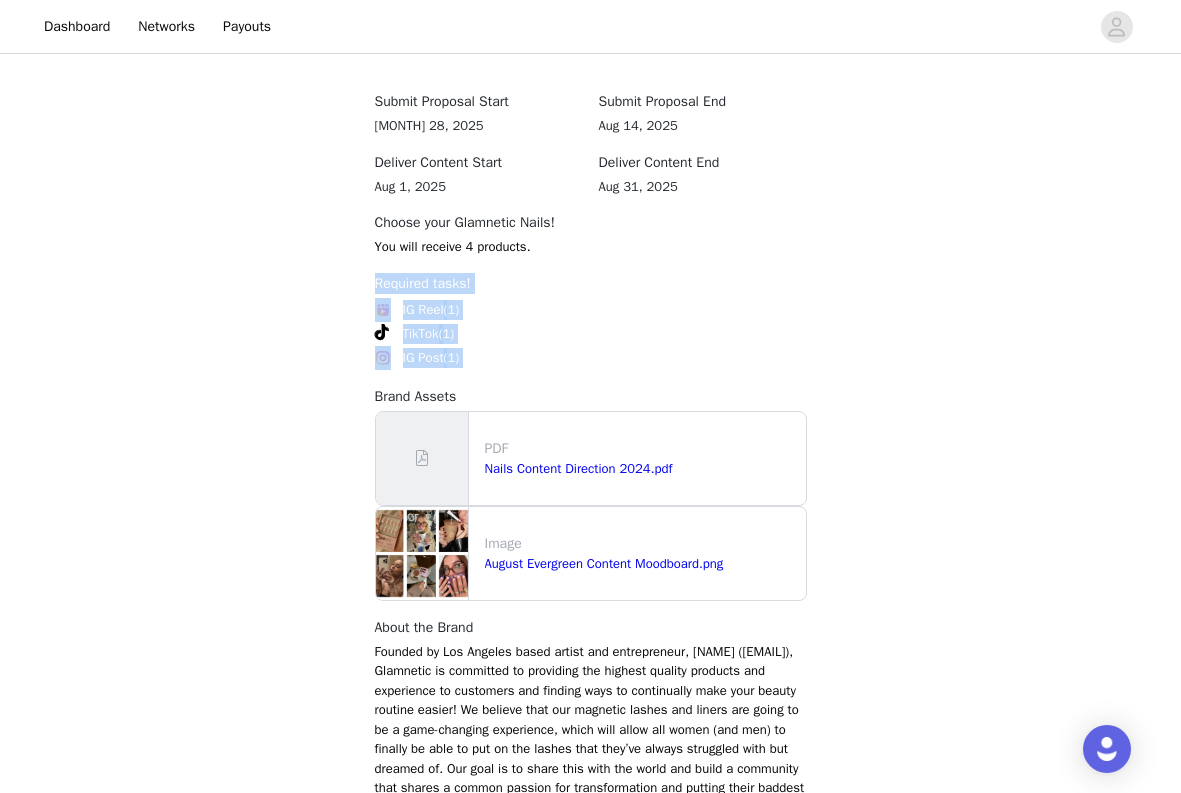 drag, startPoint x: 365, startPoint y: 289, endPoint x: 477, endPoint y: 380, distance: 144.3087 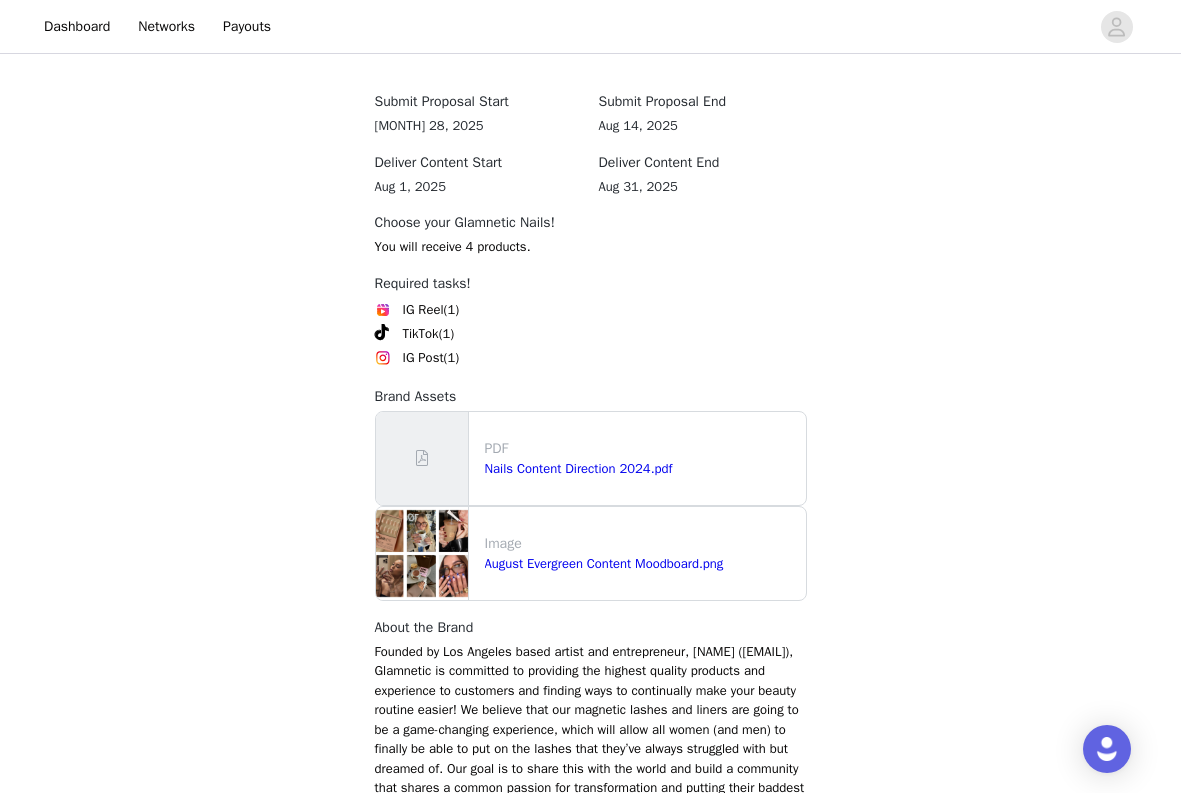 click on "Back     Glamnetic
August Evergreen Nails 2025!
Cheers!   Cue the main character energy—it’s Leo Season. ♌️✨ This month’s press-on styles are made to stand out in the spotlight, with moodier hues and elevated designs that hint at the shift toward fall. Think less sunshine, more statement—rich tones, subtle detail, and high-shine finishes that reflect your energy. We’re also refreshing how we show up on social: this round, we’re prioritizing face-forward content—not just nail close-ups. Whether it’s a mirror pic, selfie, or GRWM moment, we want to see the full effect. You can also include a few photos where your face is visible, along with the product boxes. Your nails are the statement, but you’re the moment. 💅📸
Ready to create? Be sure to check out the  Mood Board HERE  and the brief for inspo! Reference it and match the campaign’s aesthetic for the best chance at a repost. 💕 Deadlines: Submit your proposal by:  8/15" at bounding box center [591, -91] 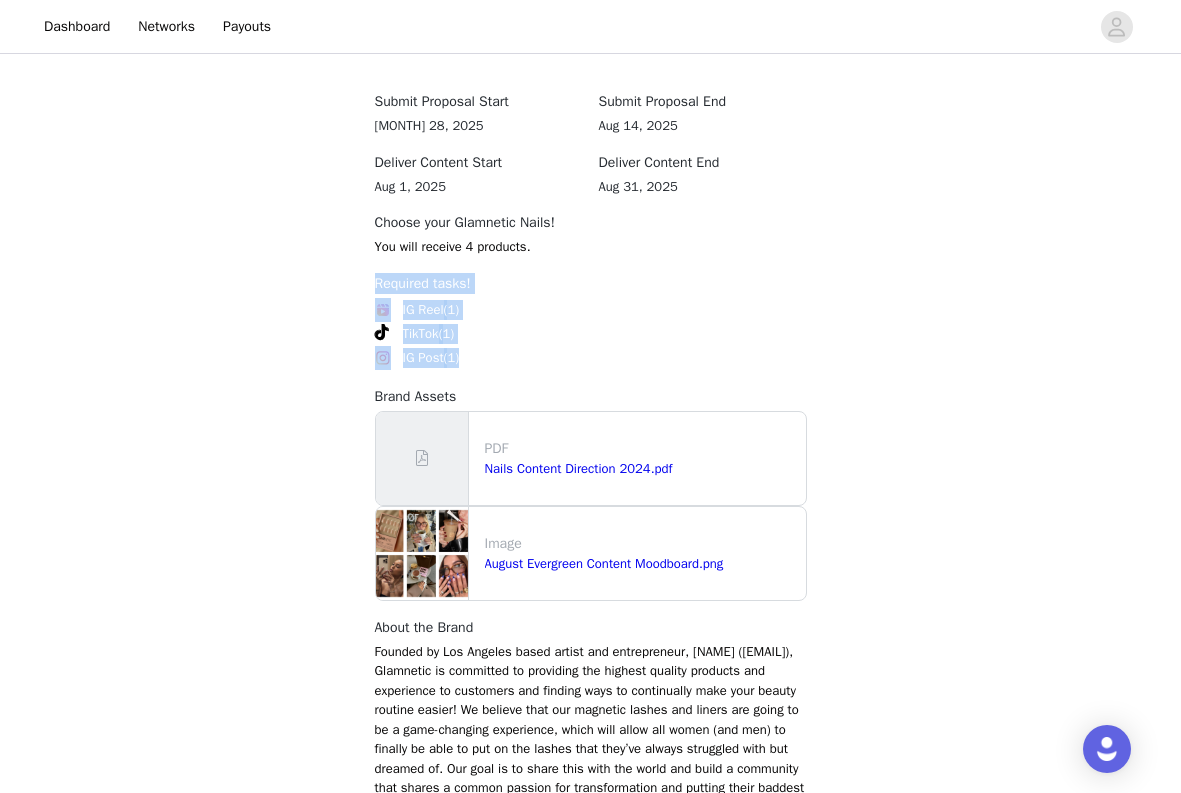 drag, startPoint x: 475, startPoint y: 374, endPoint x: 350, endPoint y: 281, distance: 155.80116 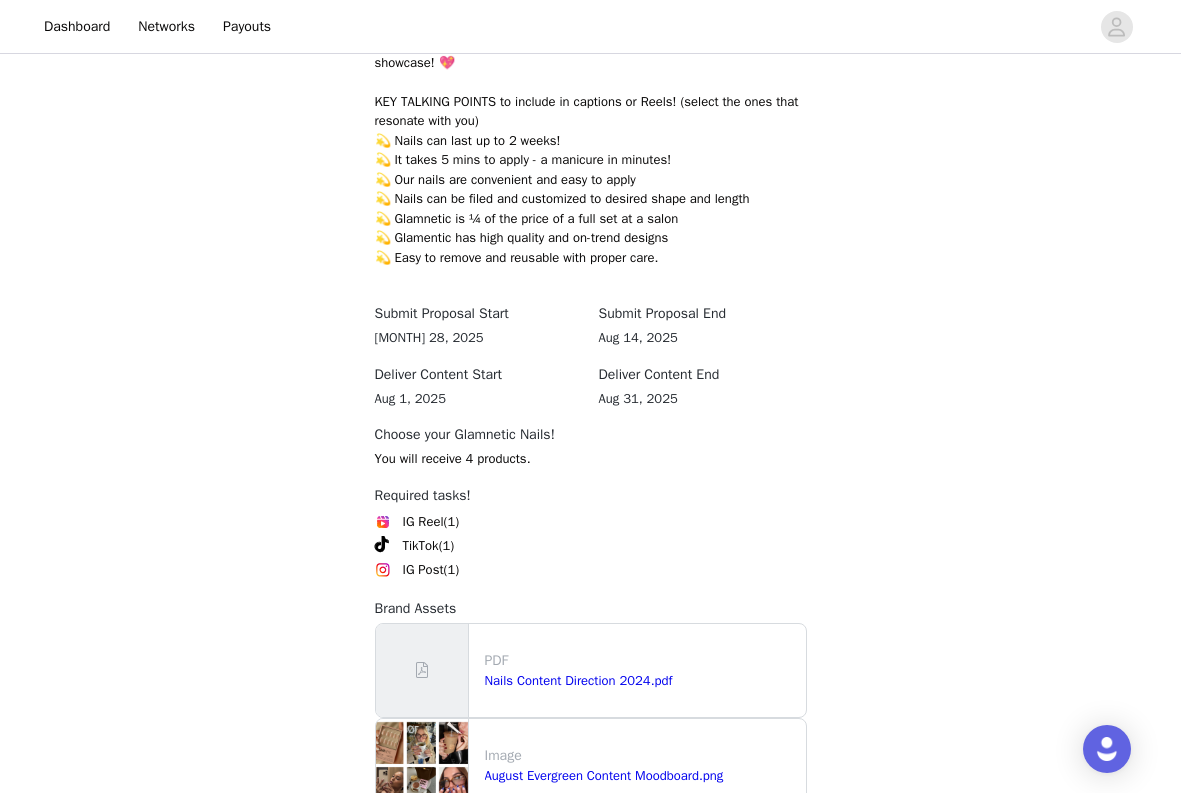 scroll, scrollTop: 1306, scrollLeft: 0, axis: vertical 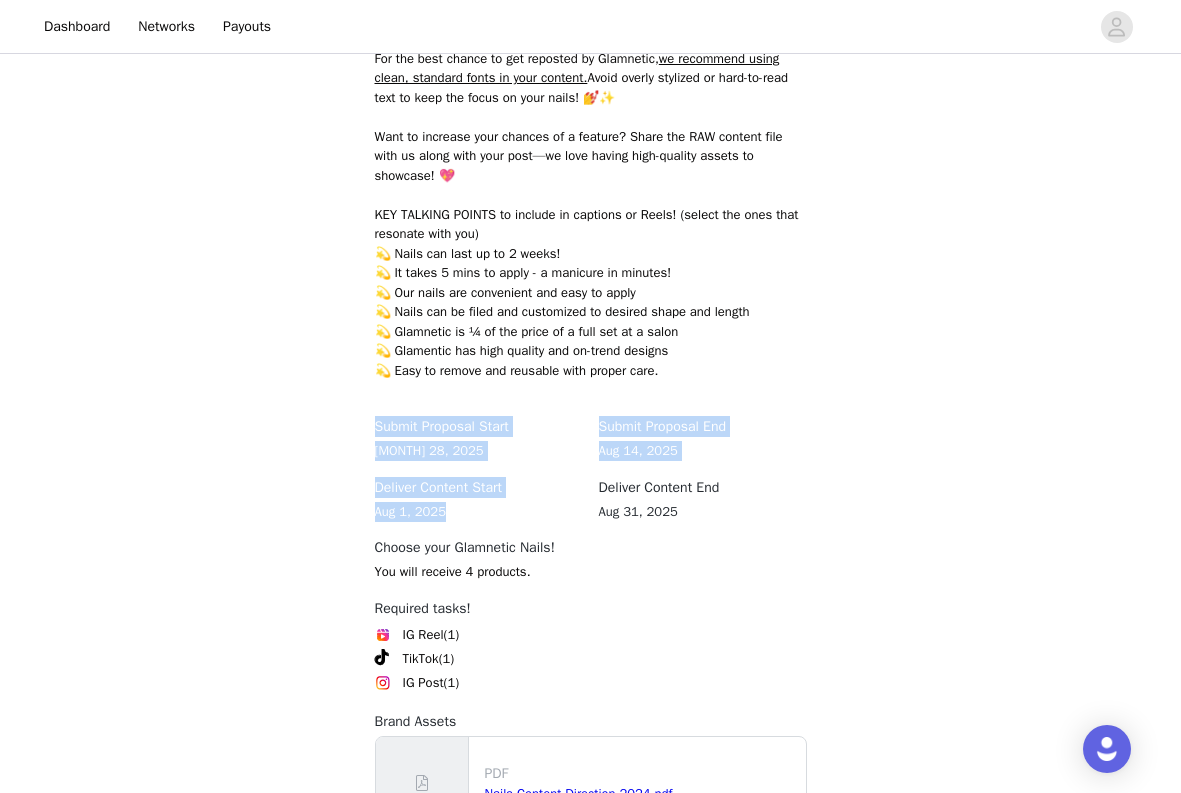 drag, startPoint x: 494, startPoint y: 522, endPoint x: 354, endPoint y: 425, distance: 170.32028 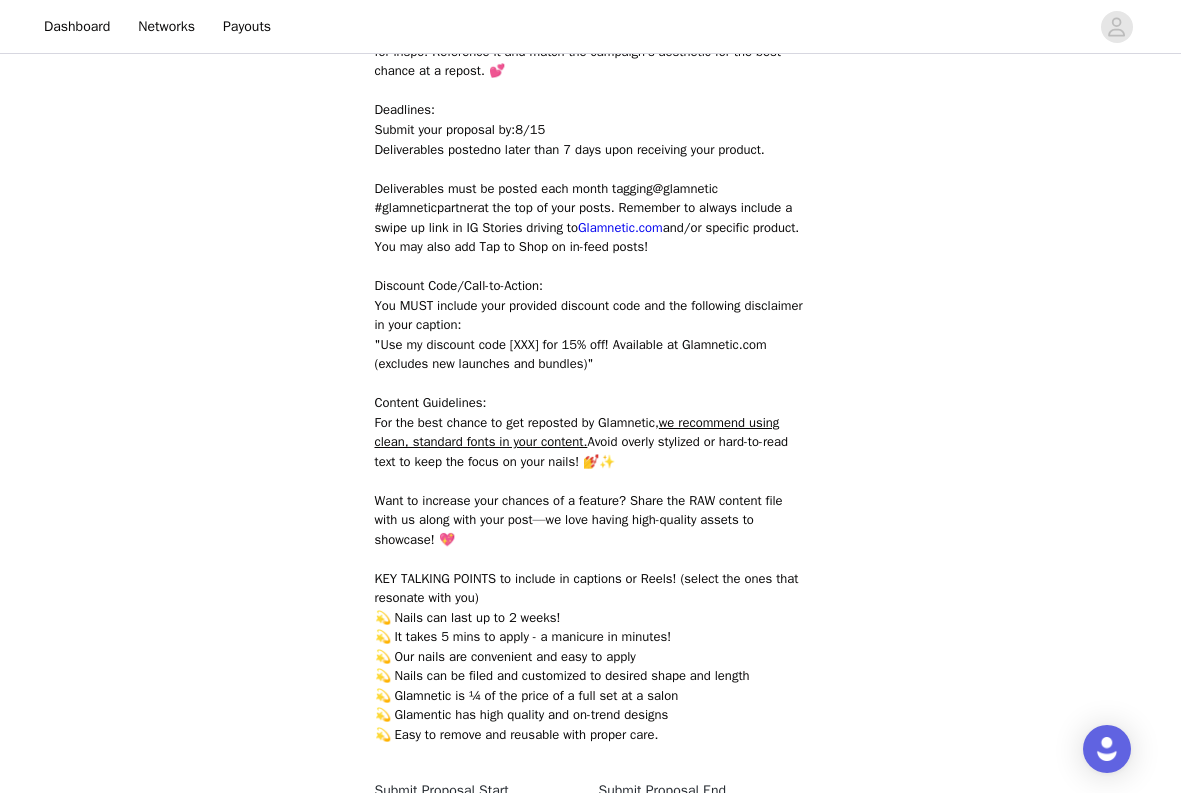 scroll, scrollTop: 946, scrollLeft: 0, axis: vertical 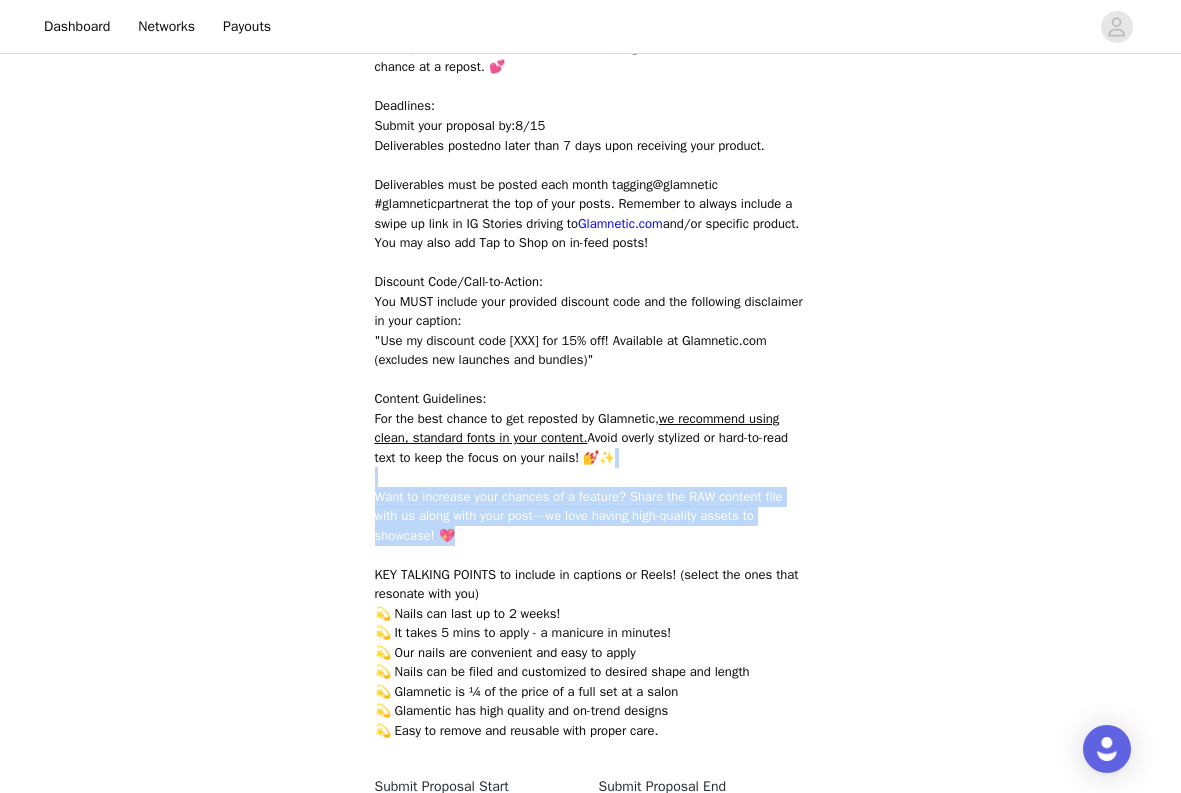 drag, startPoint x: 481, startPoint y: 553, endPoint x: 373, endPoint y: 489, distance: 125.53884 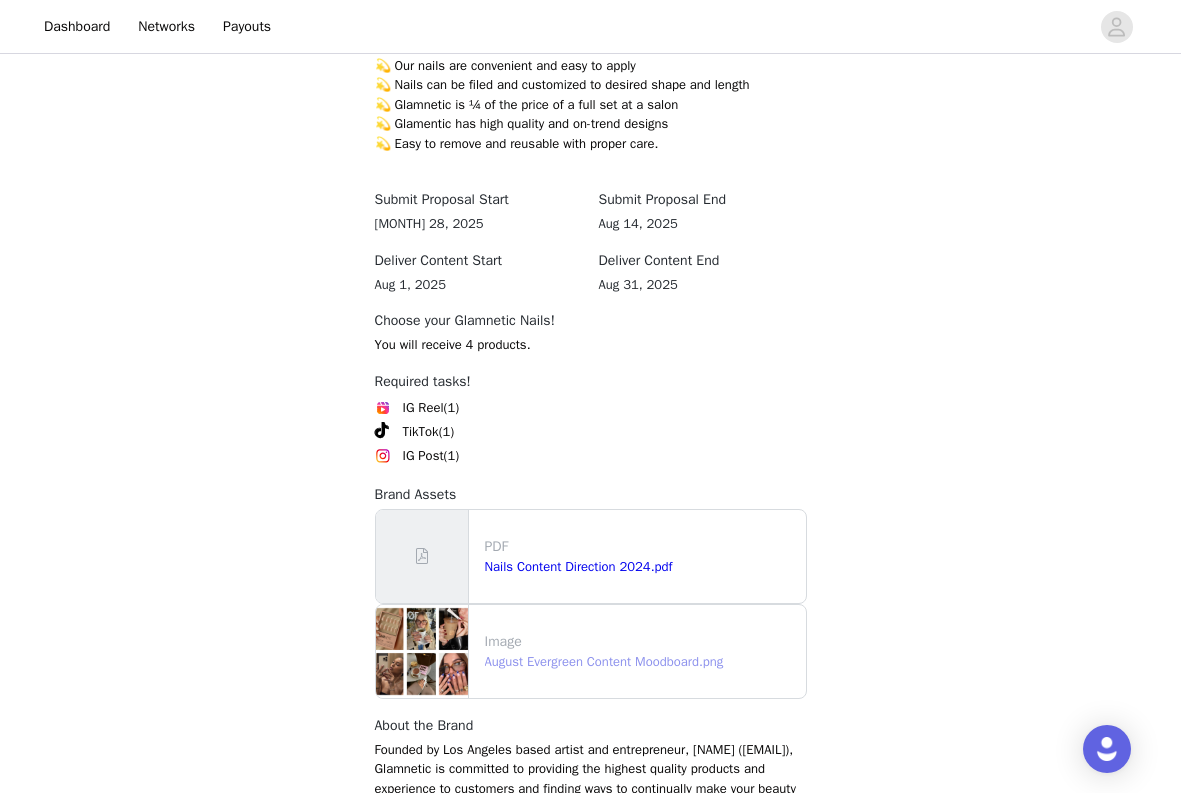 scroll, scrollTop: 1606, scrollLeft: 0, axis: vertical 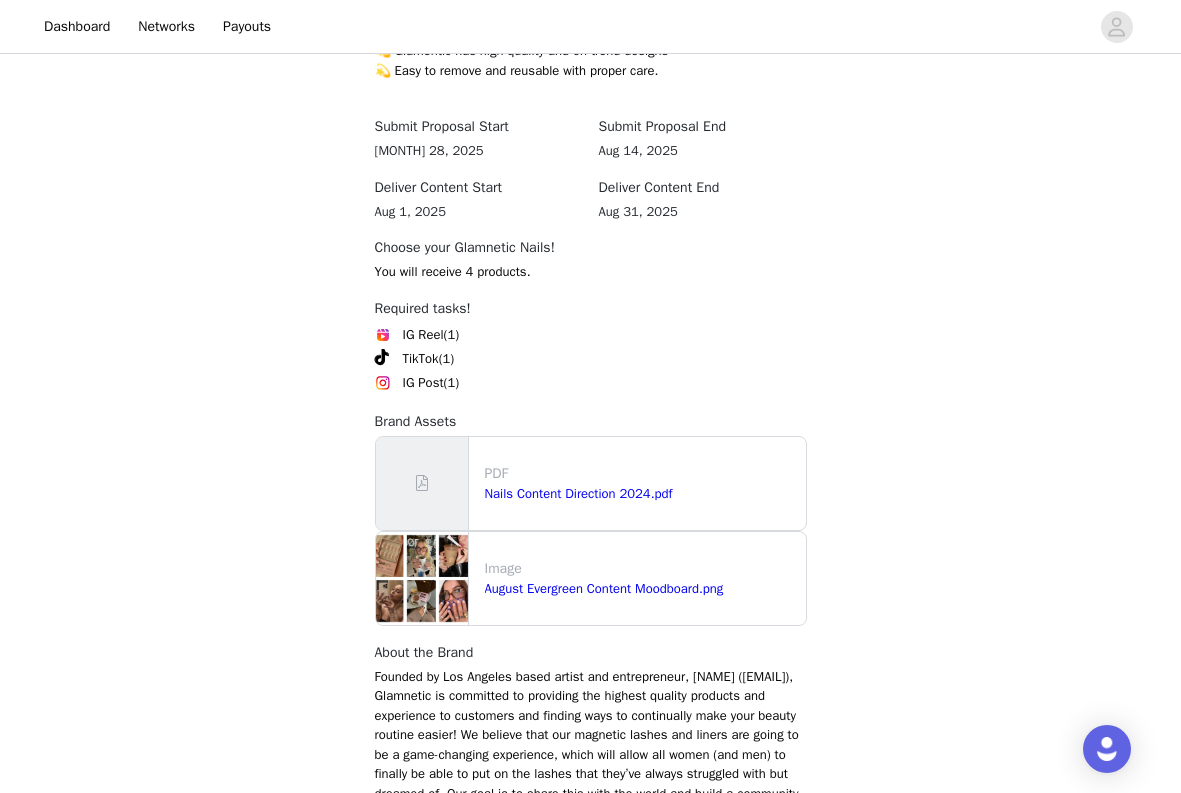 click on "August Evergreen Content Moodboard.png" at bounding box center [641, 589] 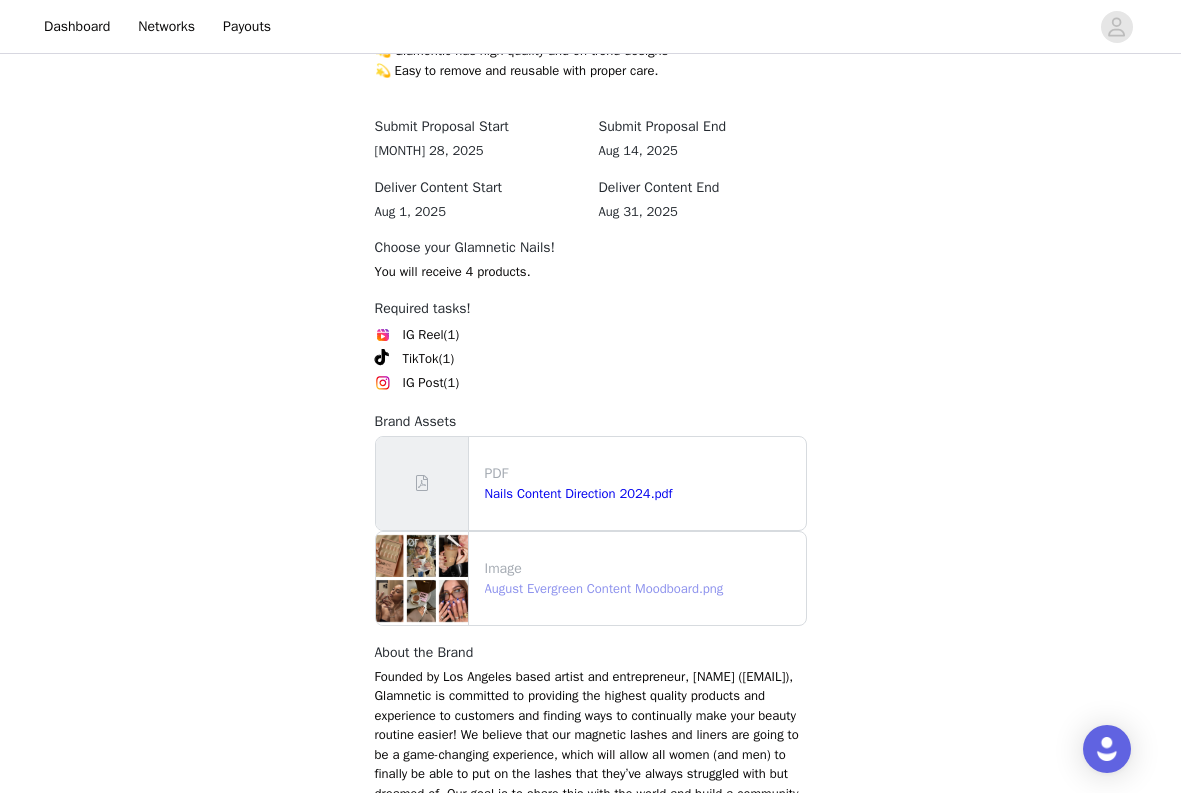 click on "August Evergreen Content Moodboard.png" at bounding box center [604, 588] 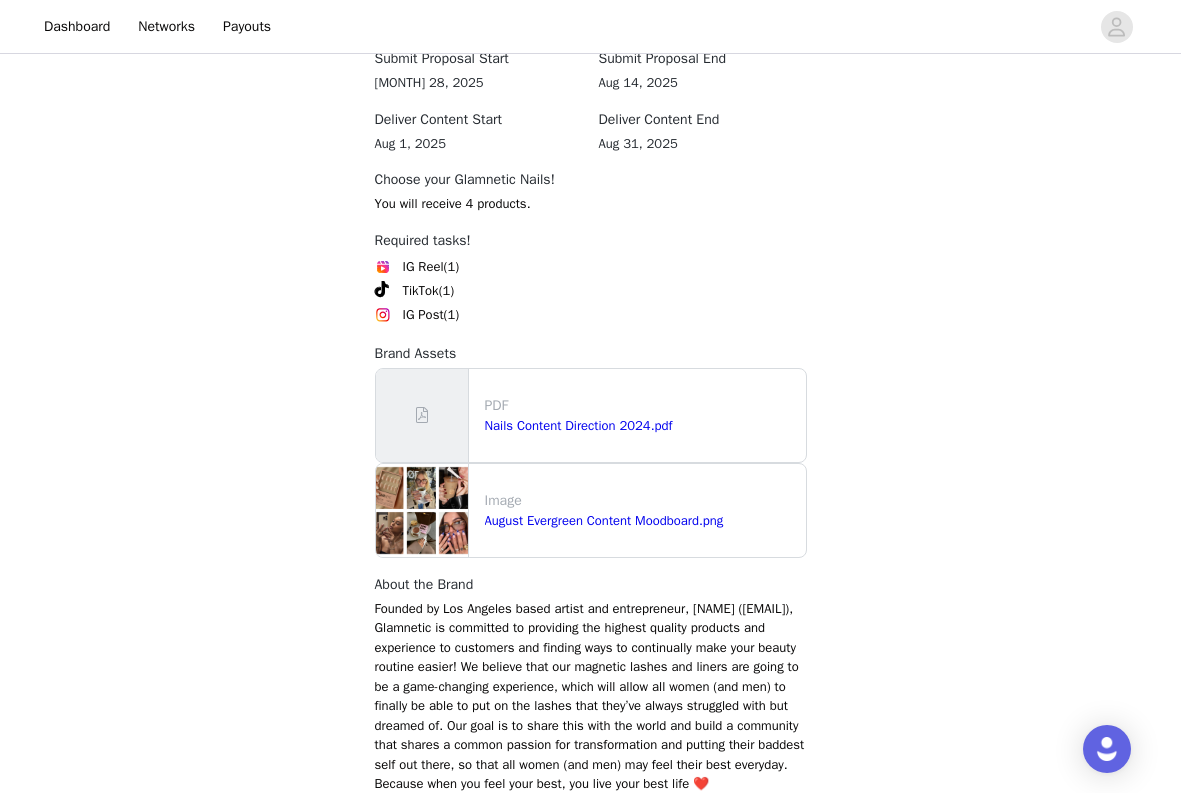 scroll, scrollTop: 1721, scrollLeft: 0, axis: vertical 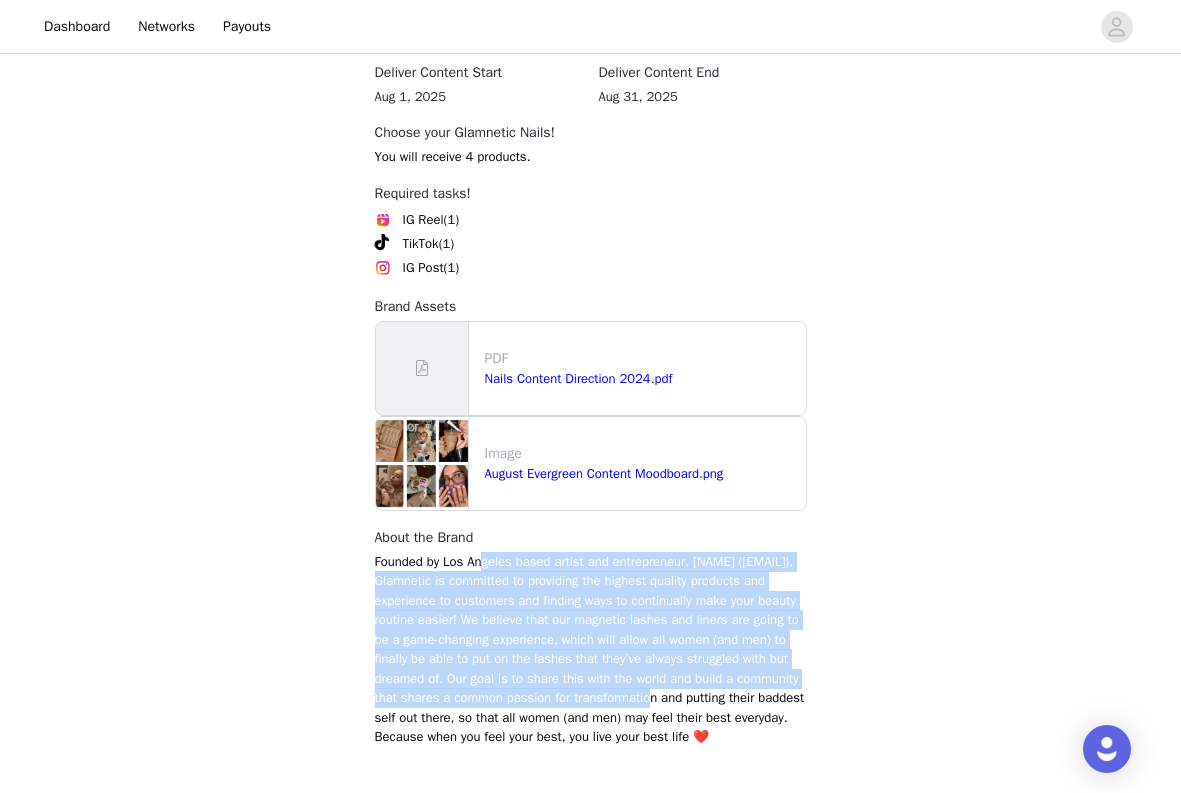 drag, startPoint x: 539, startPoint y: 712, endPoint x: 489, endPoint y: 551, distance: 168.5853 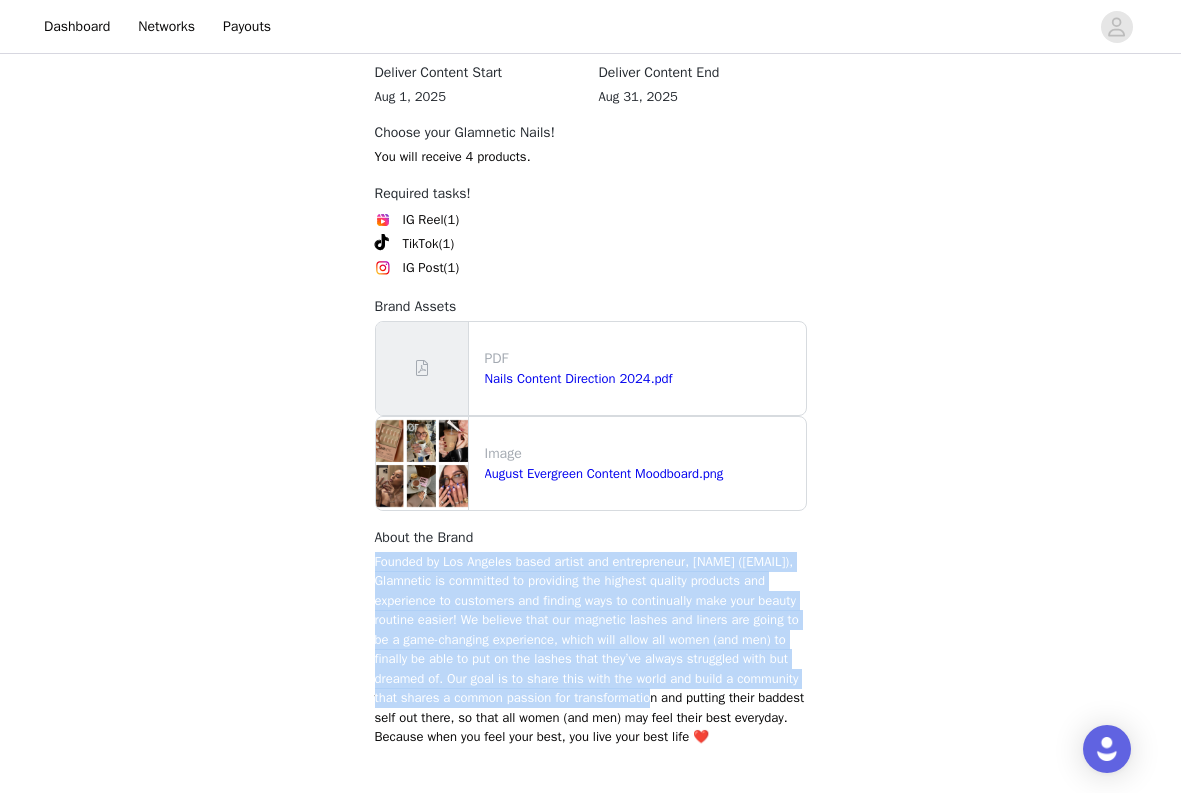 click on "Founded by Los Angeles based artist and entrepreneur, [NAME] ([EMAIL]), Glamnetic is committed to providing the highest quality products and experience to customers and finding ways to continually make your beauty routine easier! We believe that our magnetic lashes and liners are going to be a game-changing experience, which will allow all women (and men) to finally be able to put on the lashes that they’ve always struggled with but dreamed of. Our goal is to share this with the world and build a community that shares a common passion for transformation and putting their baddest self out there, so that all women (and men) may feel their best everyday. Because when you feel your best, you live your best life ❤️" at bounding box center (591, 637) 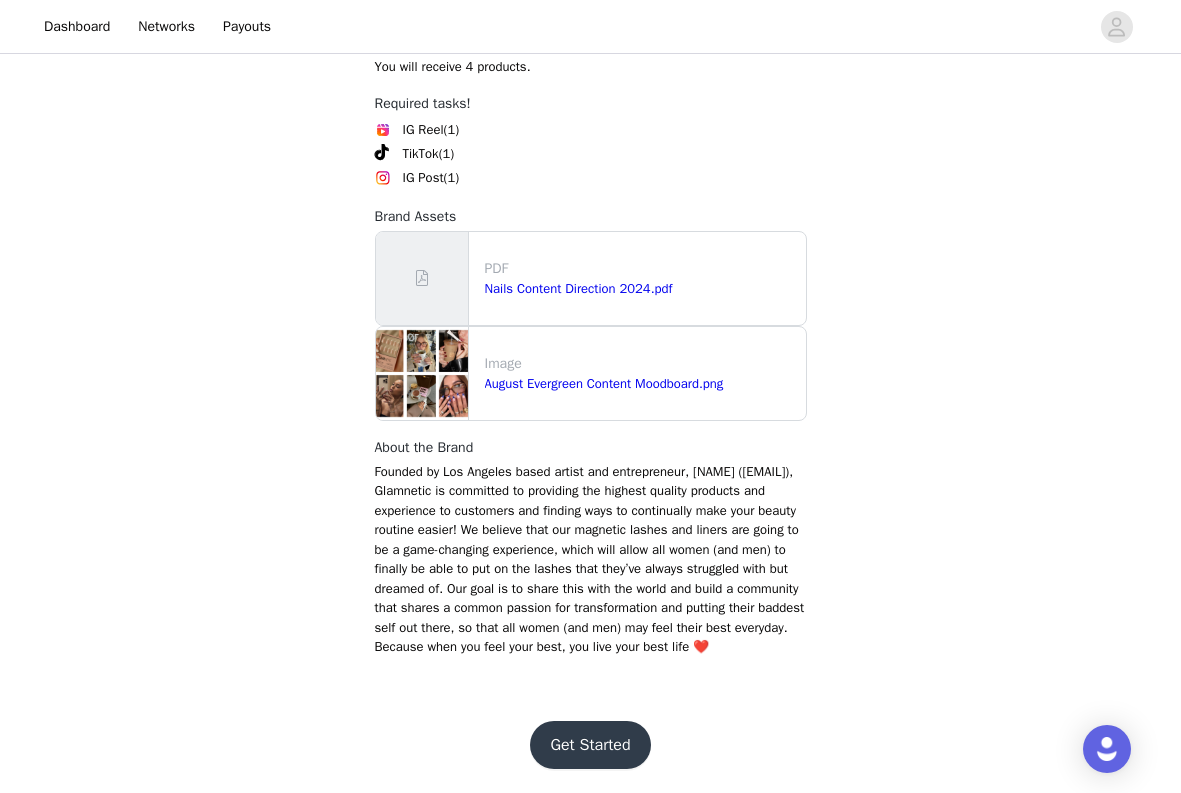 scroll, scrollTop: 1835, scrollLeft: 0, axis: vertical 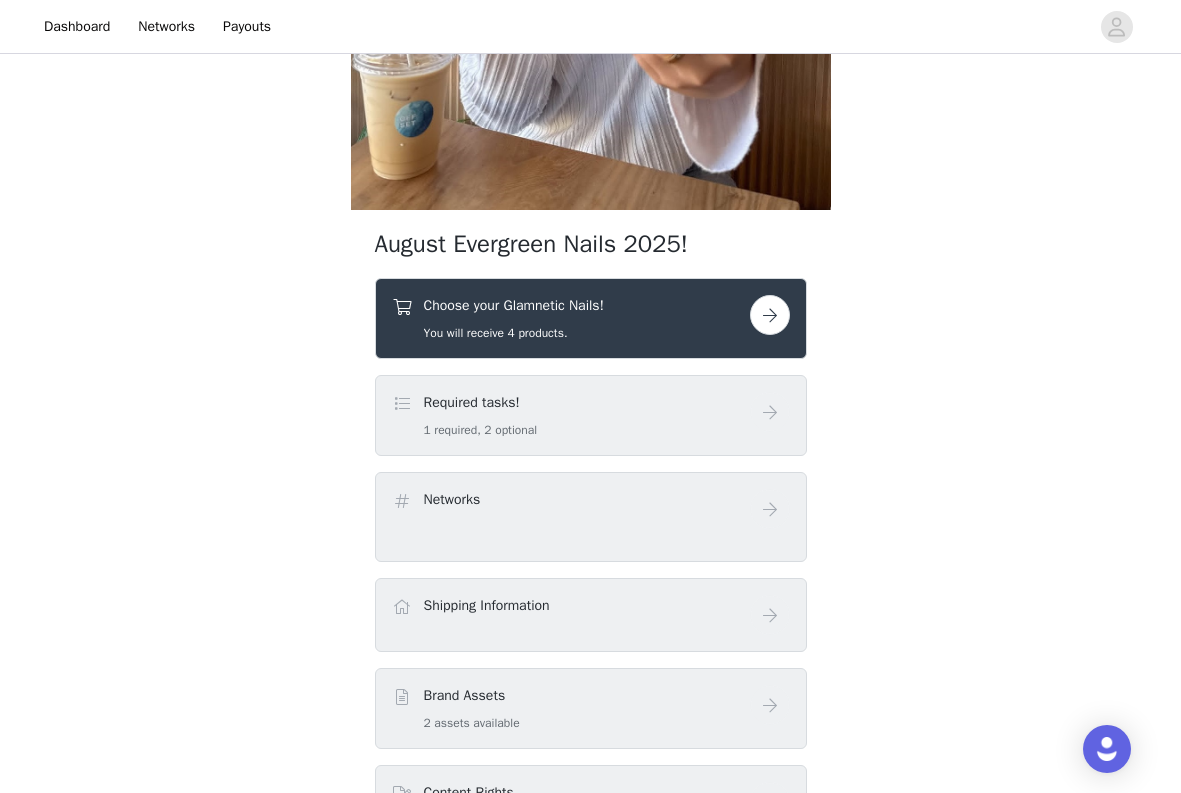 click on "Required tasks!   1 required, 2 optional" at bounding box center [591, 415] 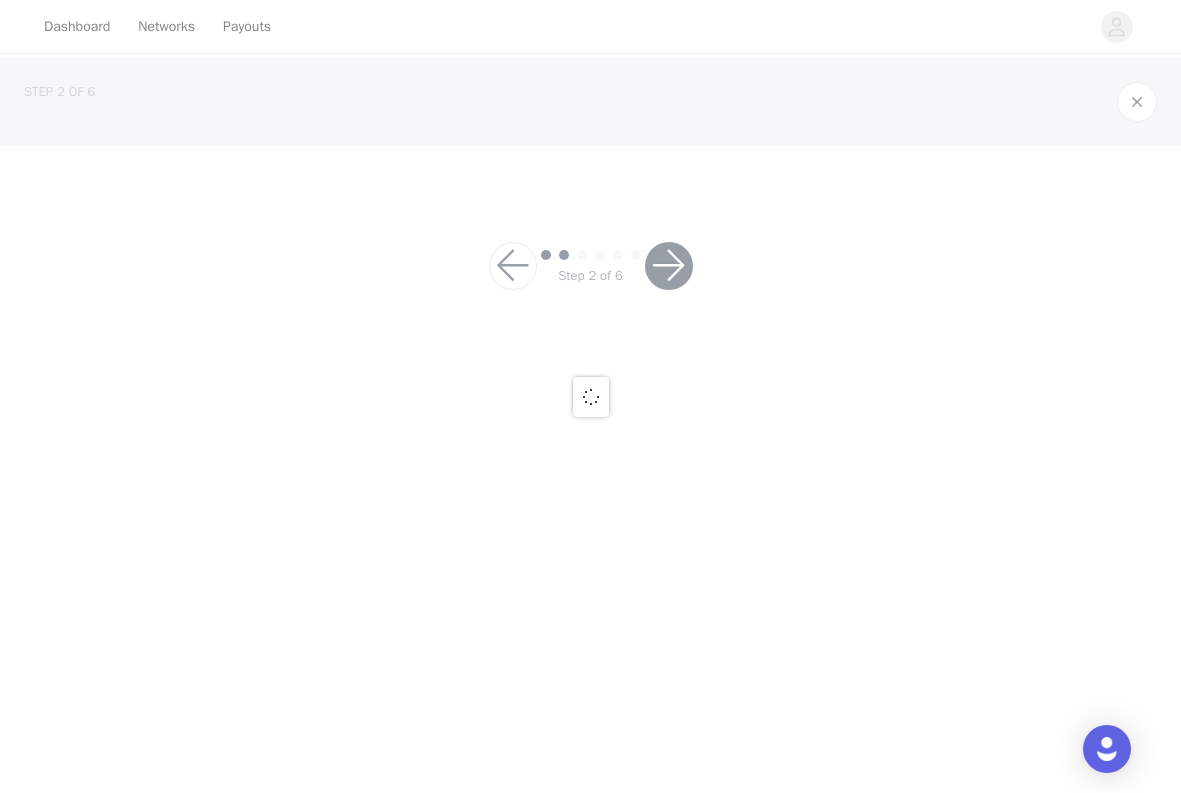 scroll, scrollTop: 0, scrollLeft: 0, axis: both 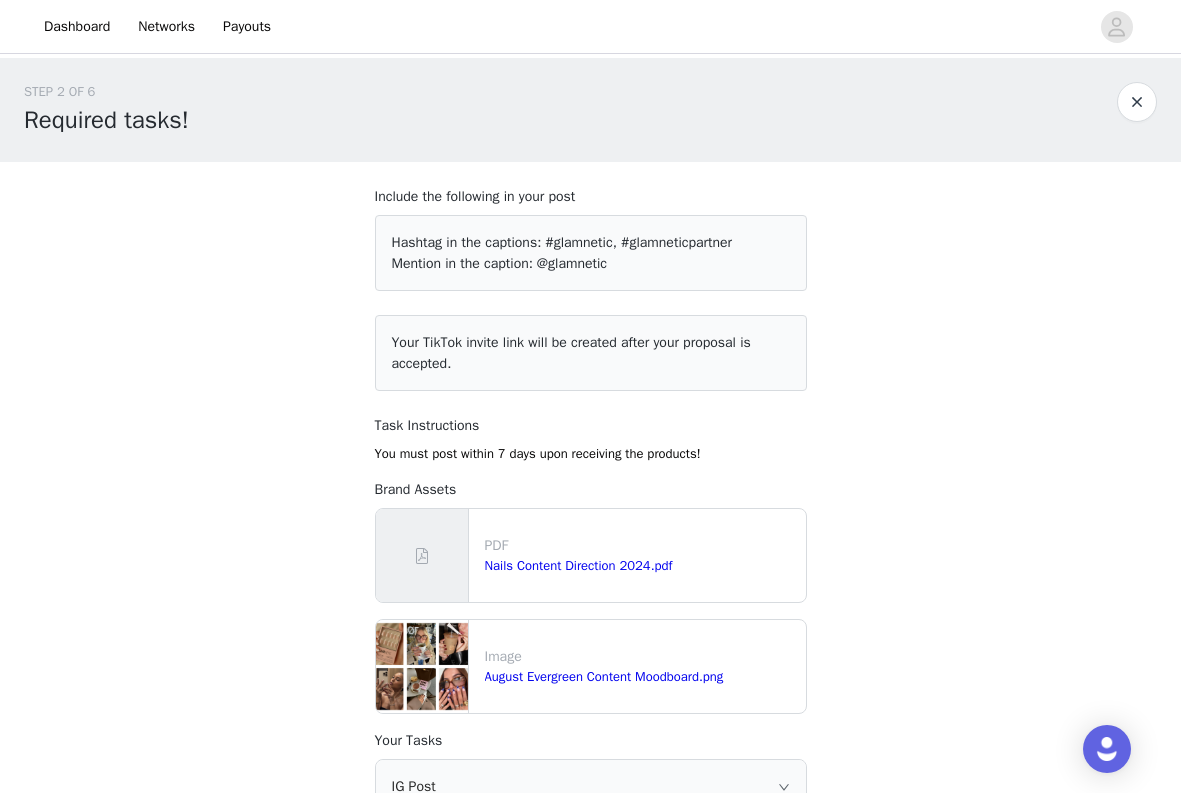 drag, startPoint x: 478, startPoint y: 372, endPoint x: 376, endPoint y: 191, distance: 207.76189 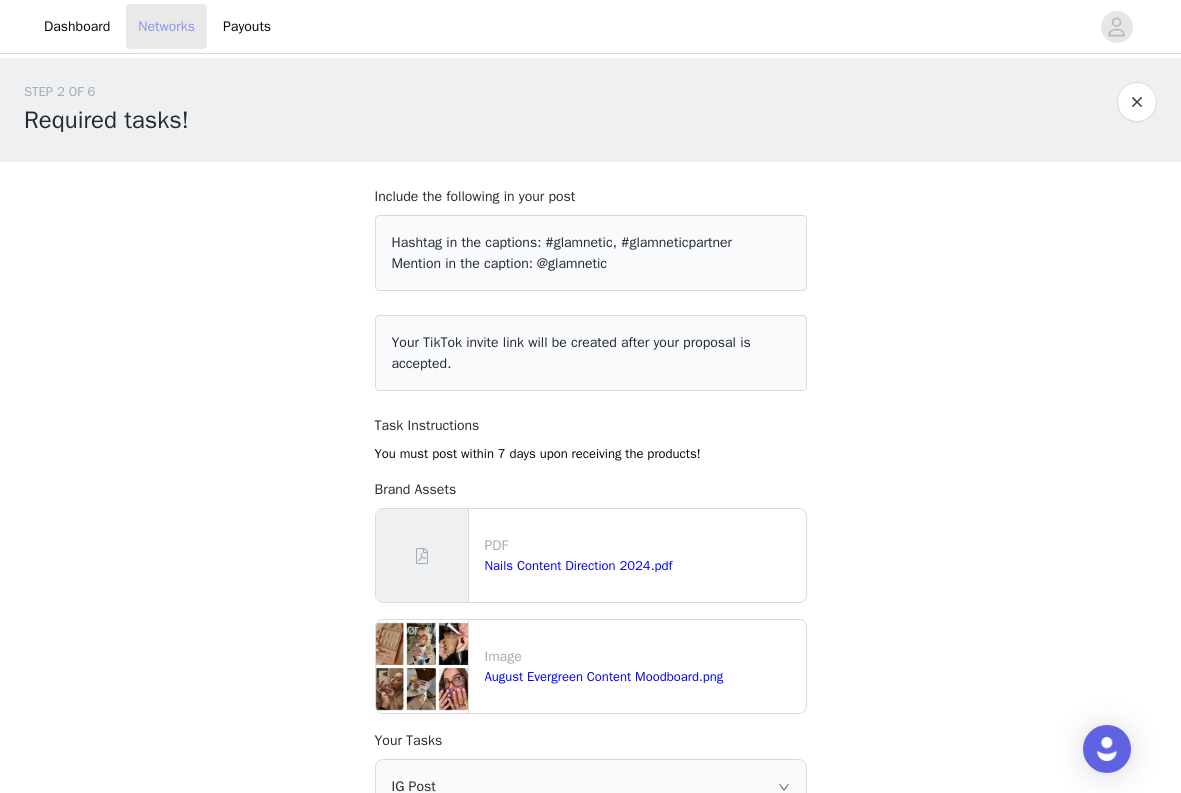 scroll, scrollTop: -1, scrollLeft: 0, axis: vertical 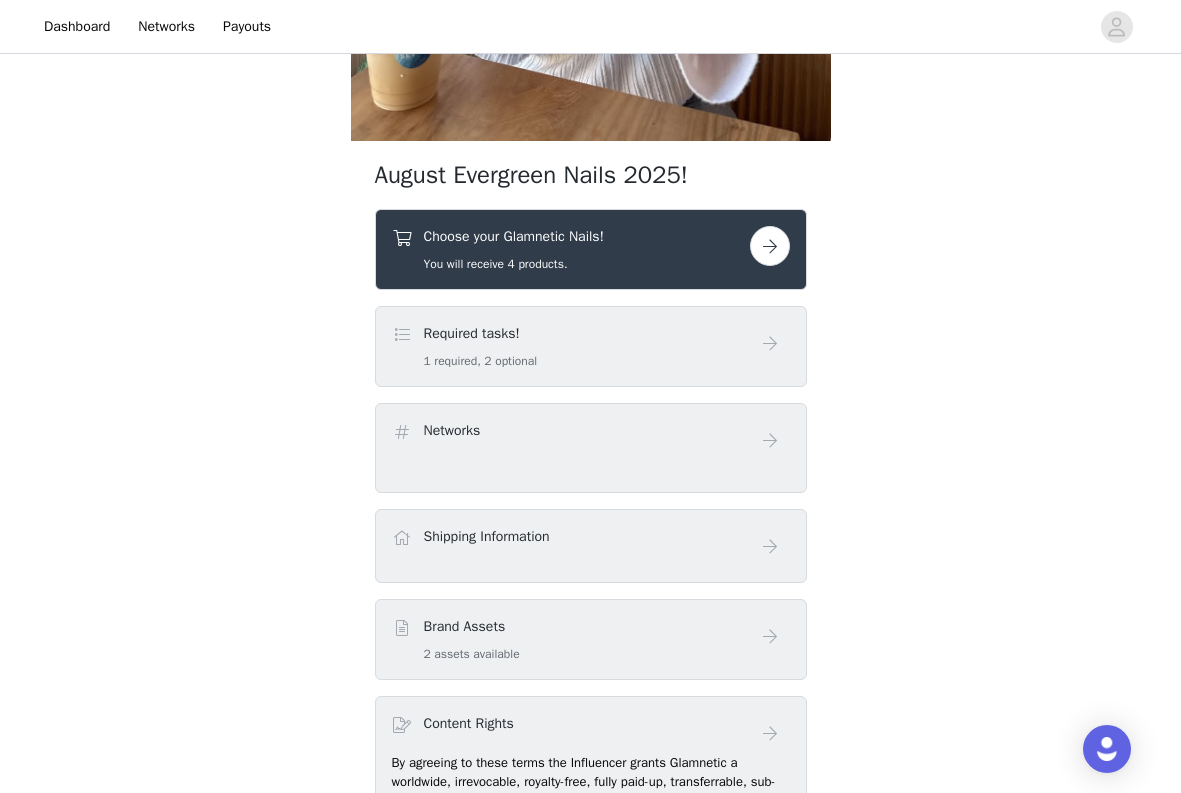 click at bounding box center [770, 246] 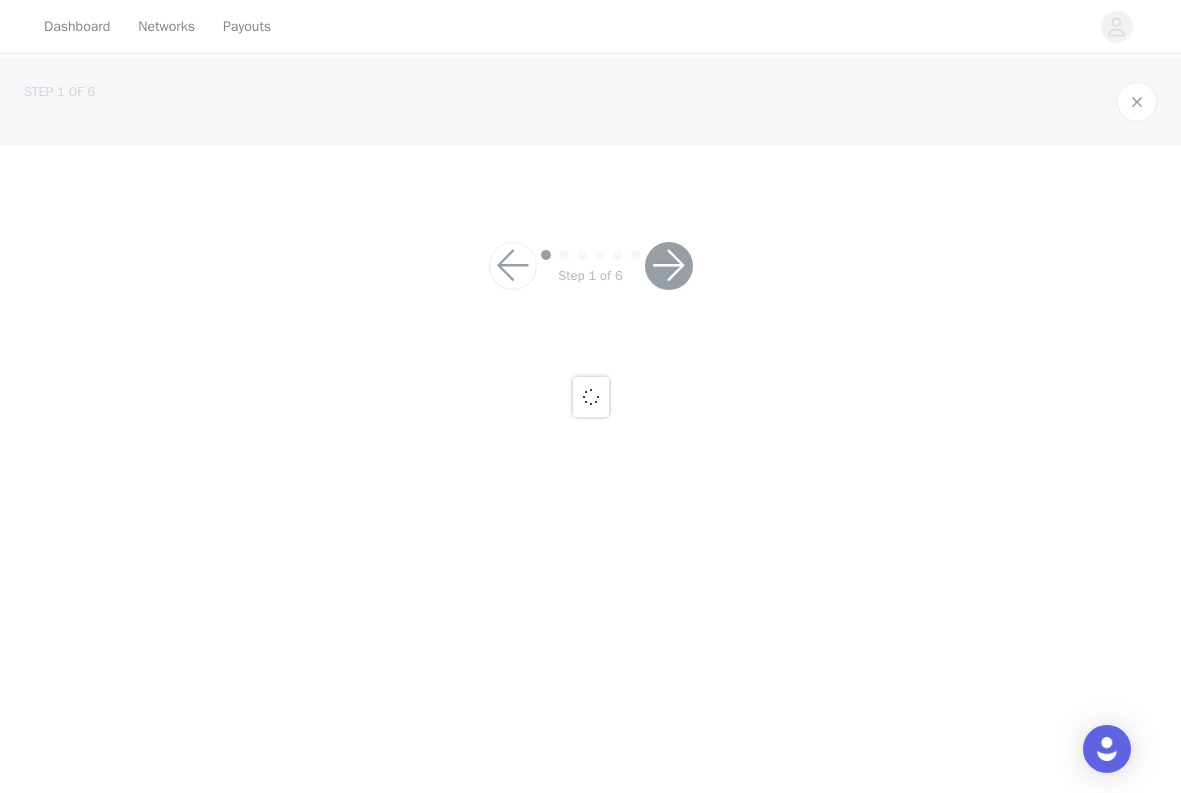 scroll, scrollTop: 0, scrollLeft: 0, axis: both 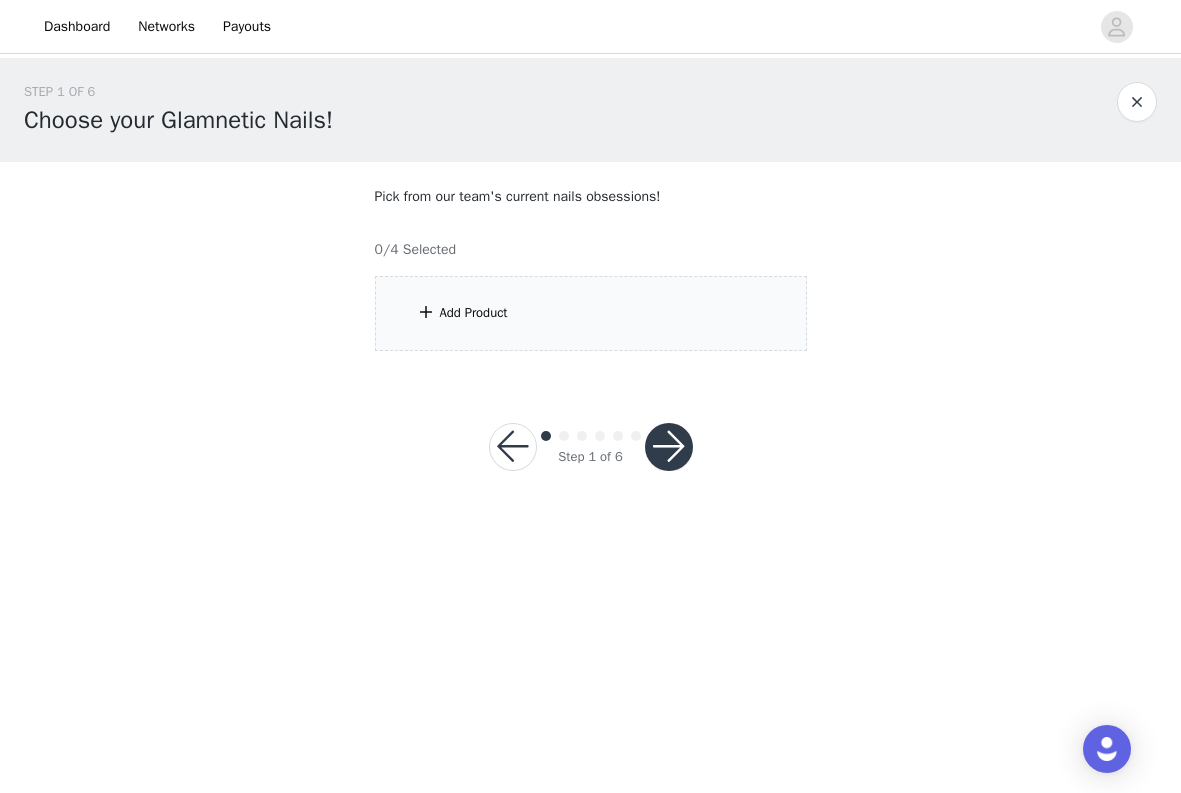 click on "Add Product" at bounding box center (474, 313) 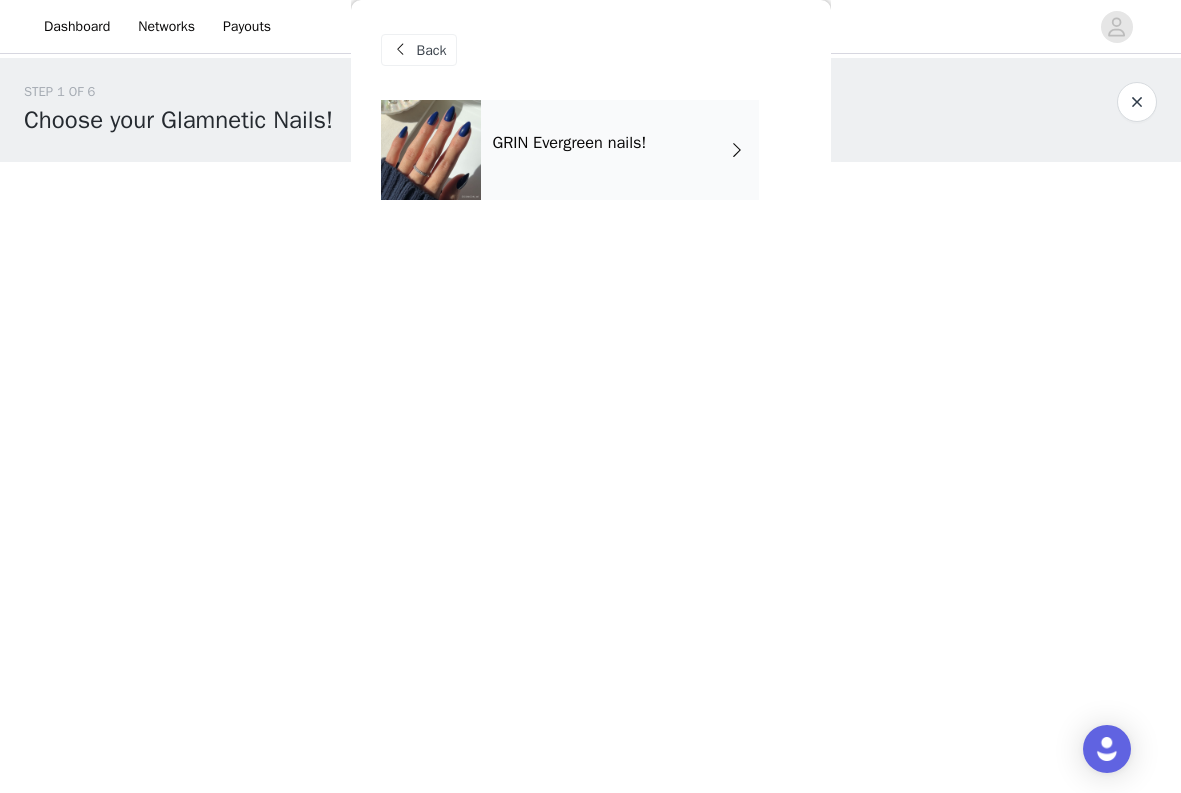 click on "GRIN Evergreen nails!" at bounding box center (620, 150) 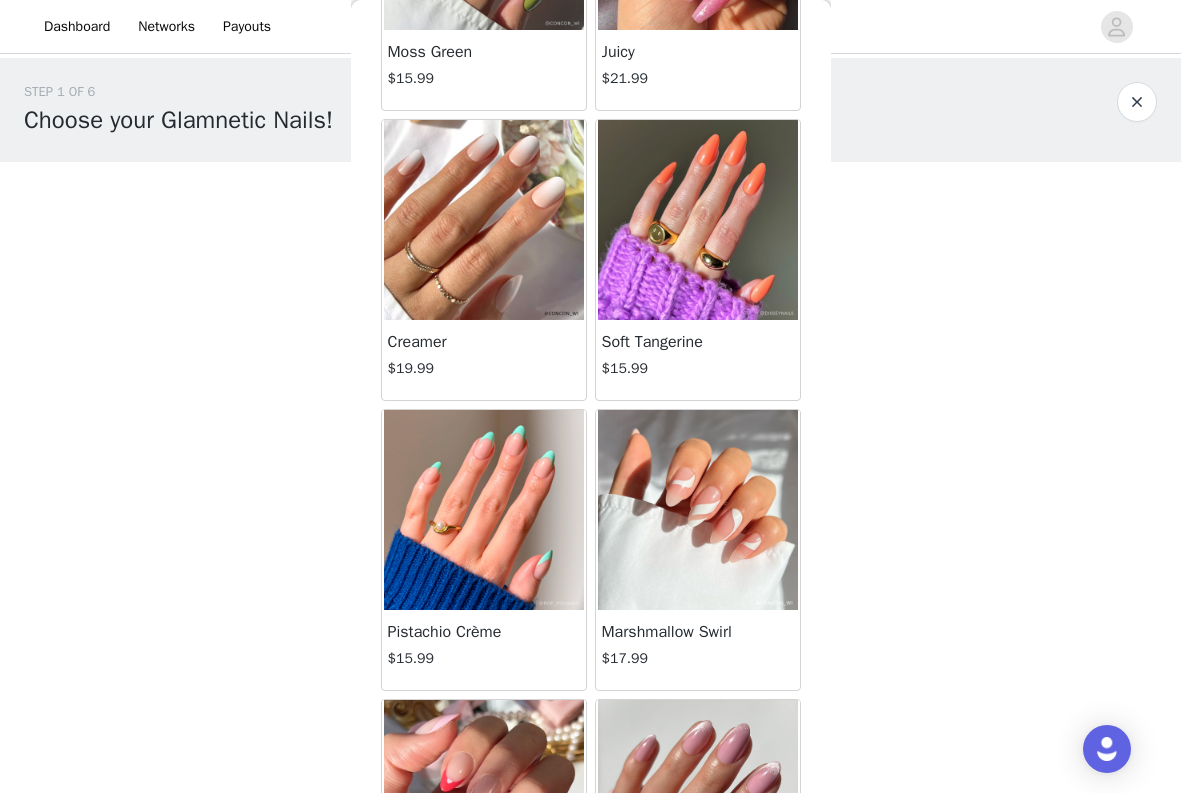 scroll, scrollTop: 1643, scrollLeft: 0, axis: vertical 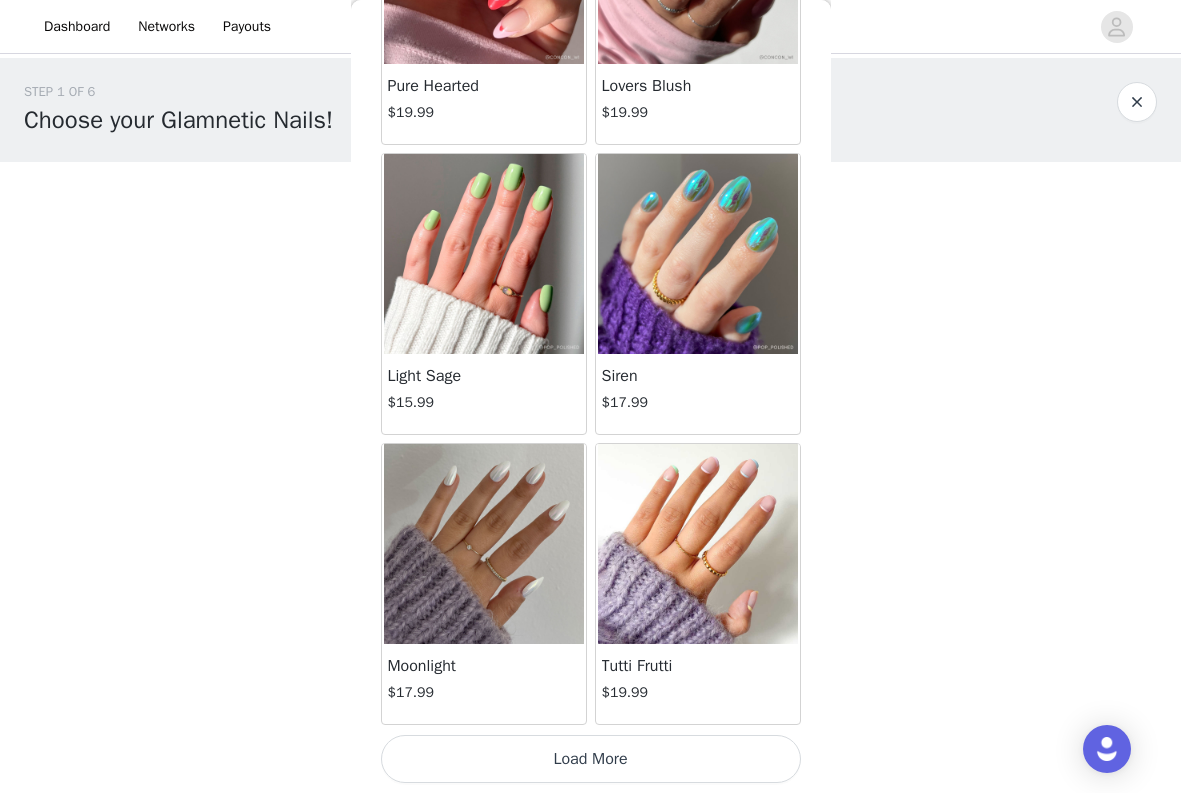click on "Load More" at bounding box center [591, 759] 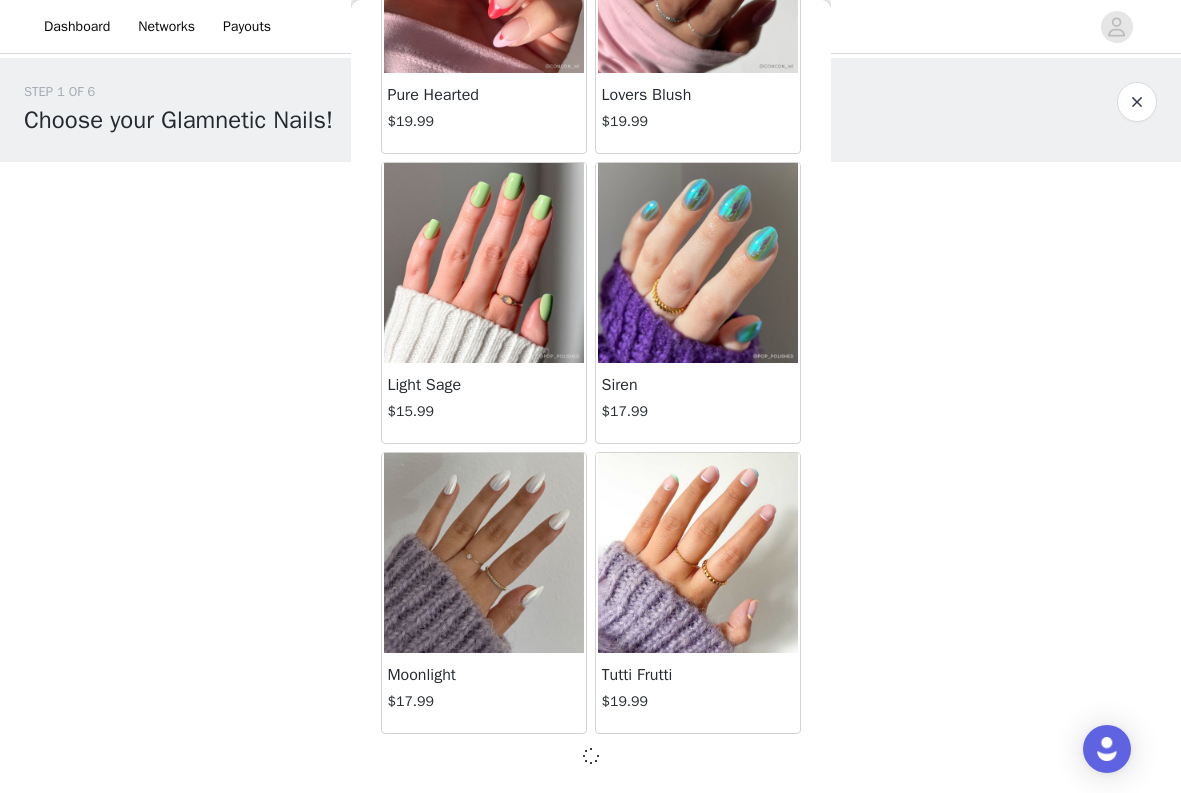scroll, scrollTop: 2258, scrollLeft: 0, axis: vertical 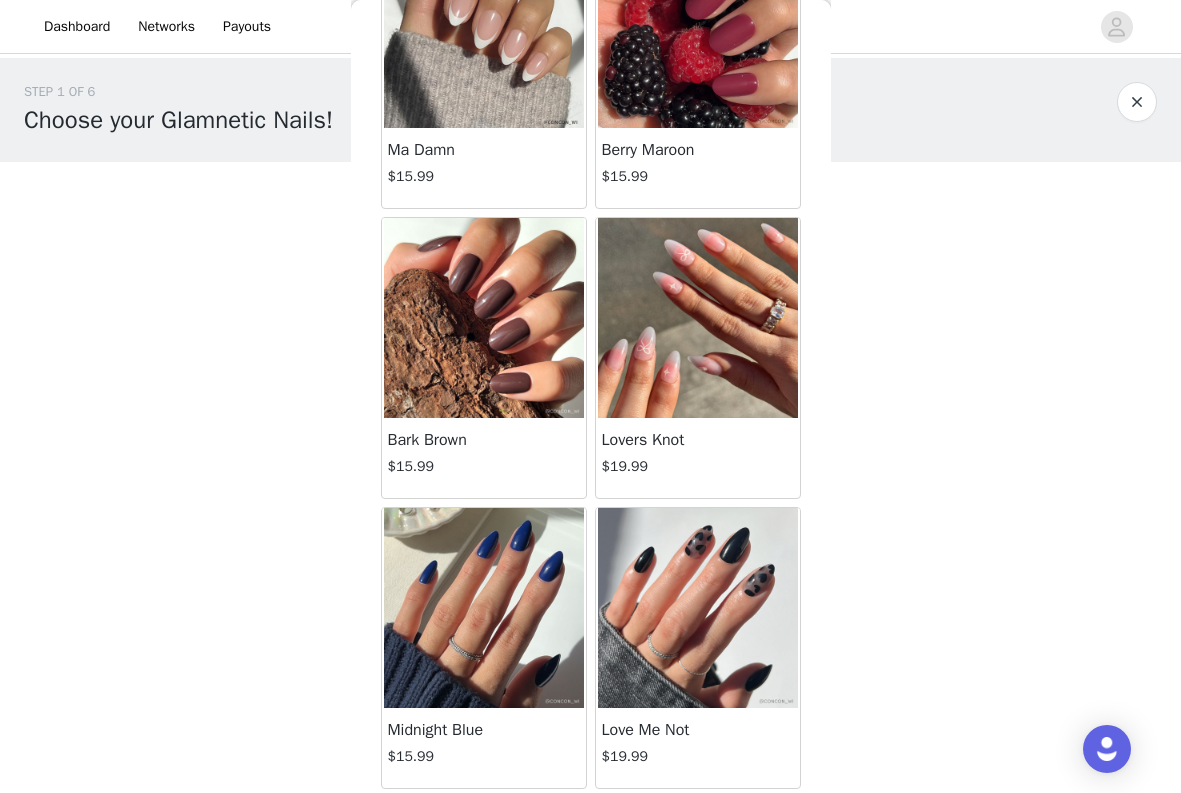 click at bounding box center (1137, 102) 